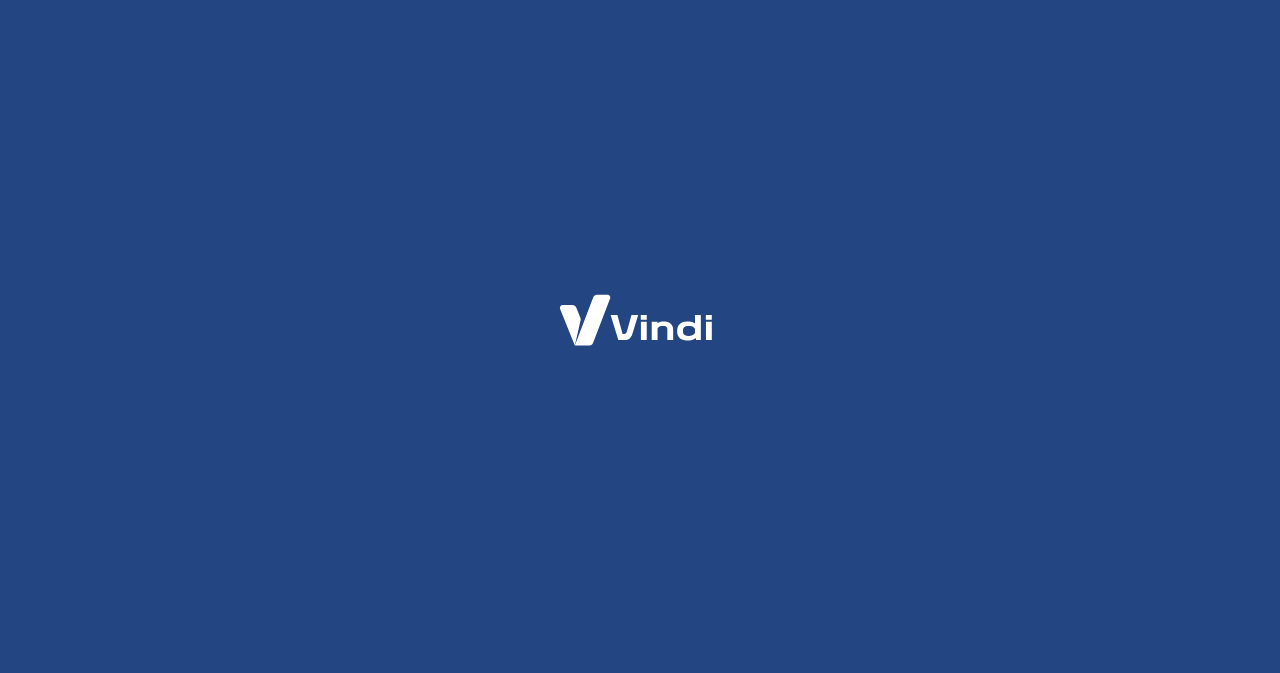 scroll, scrollTop: 0, scrollLeft: 0, axis: both 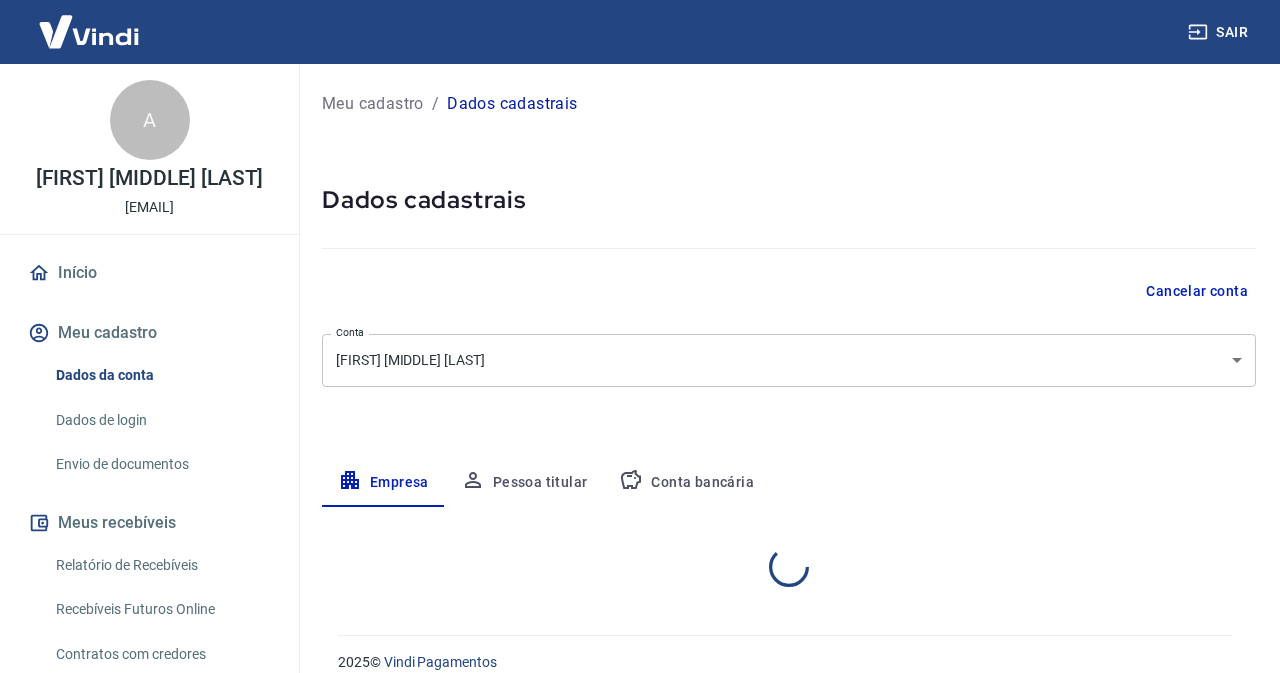 select on "RJ" 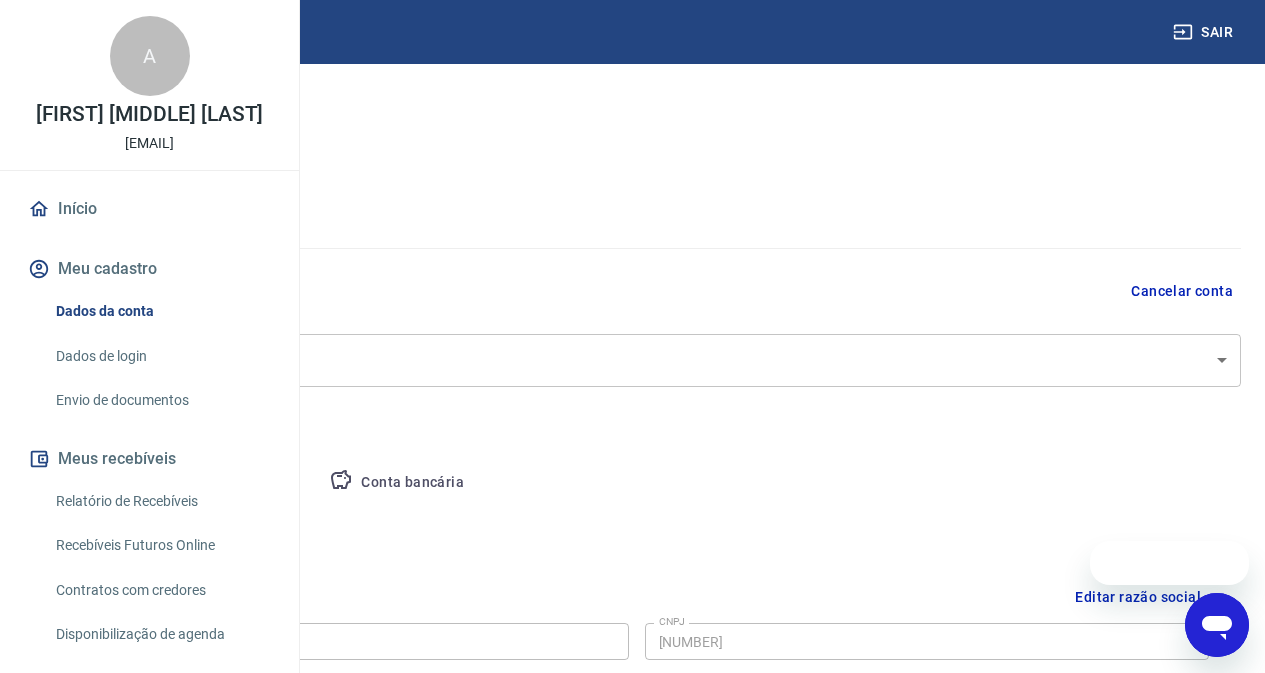 scroll, scrollTop: 0, scrollLeft: 0, axis: both 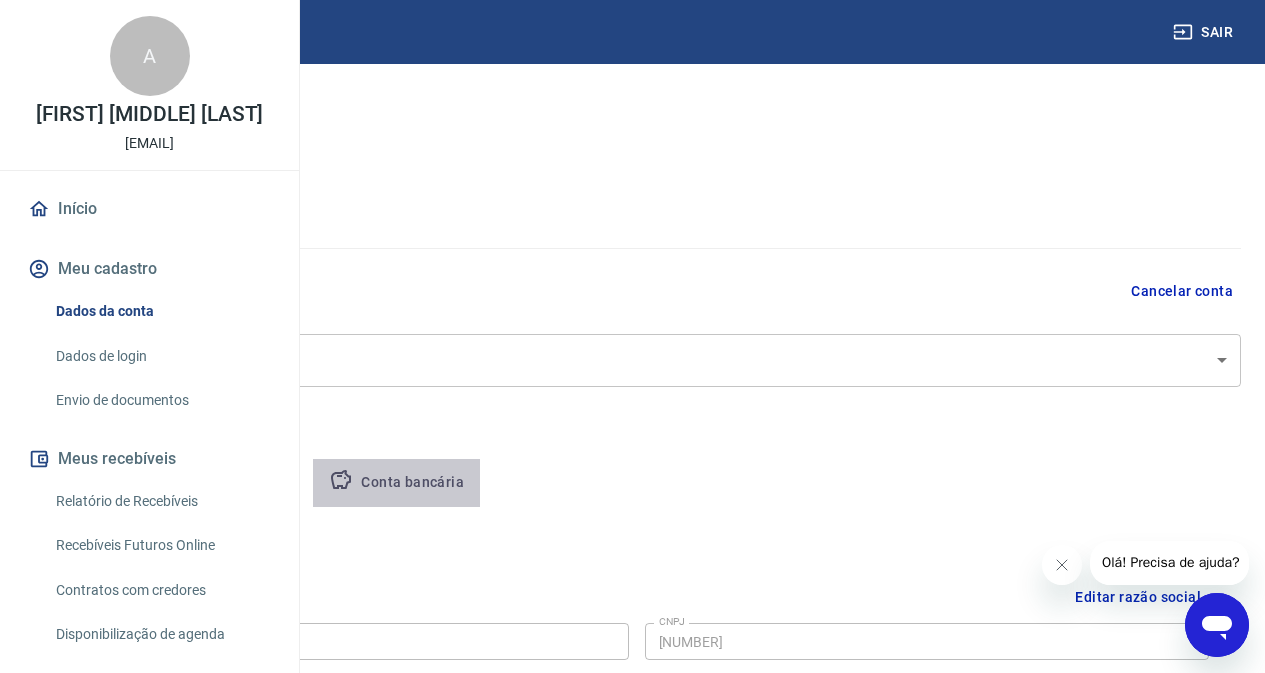 click on "Conta bancária" at bounding box center (396, 483) 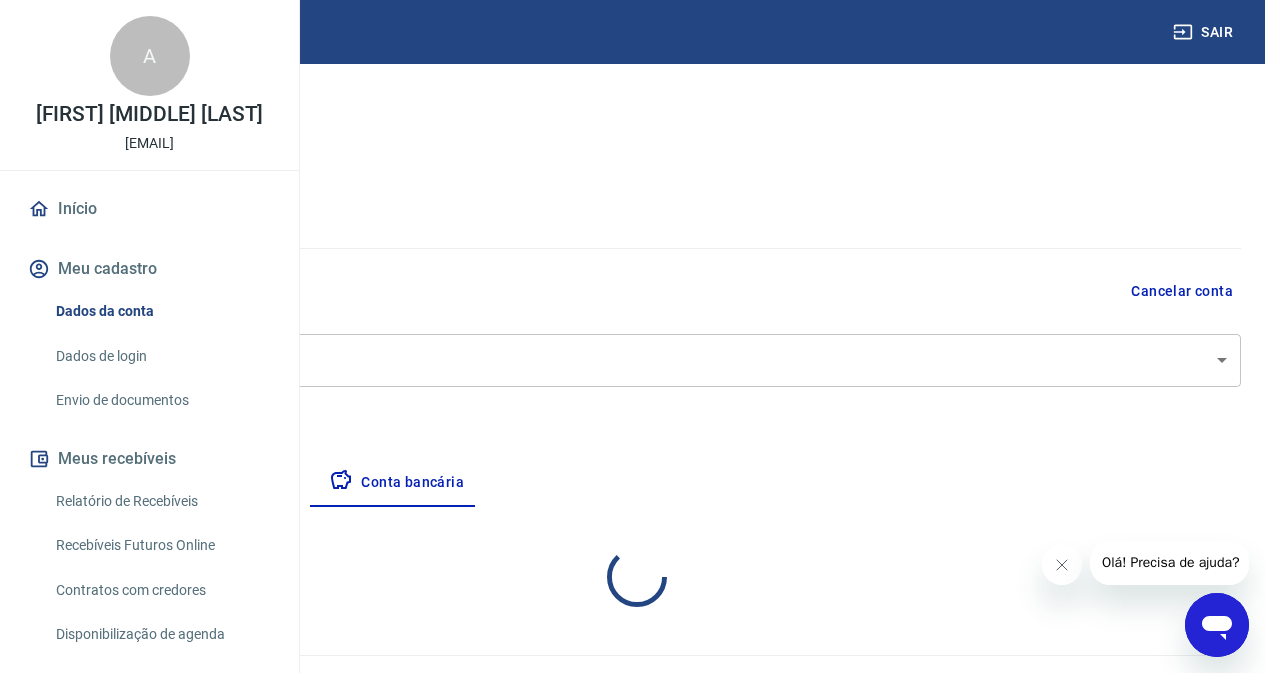 select on "1" 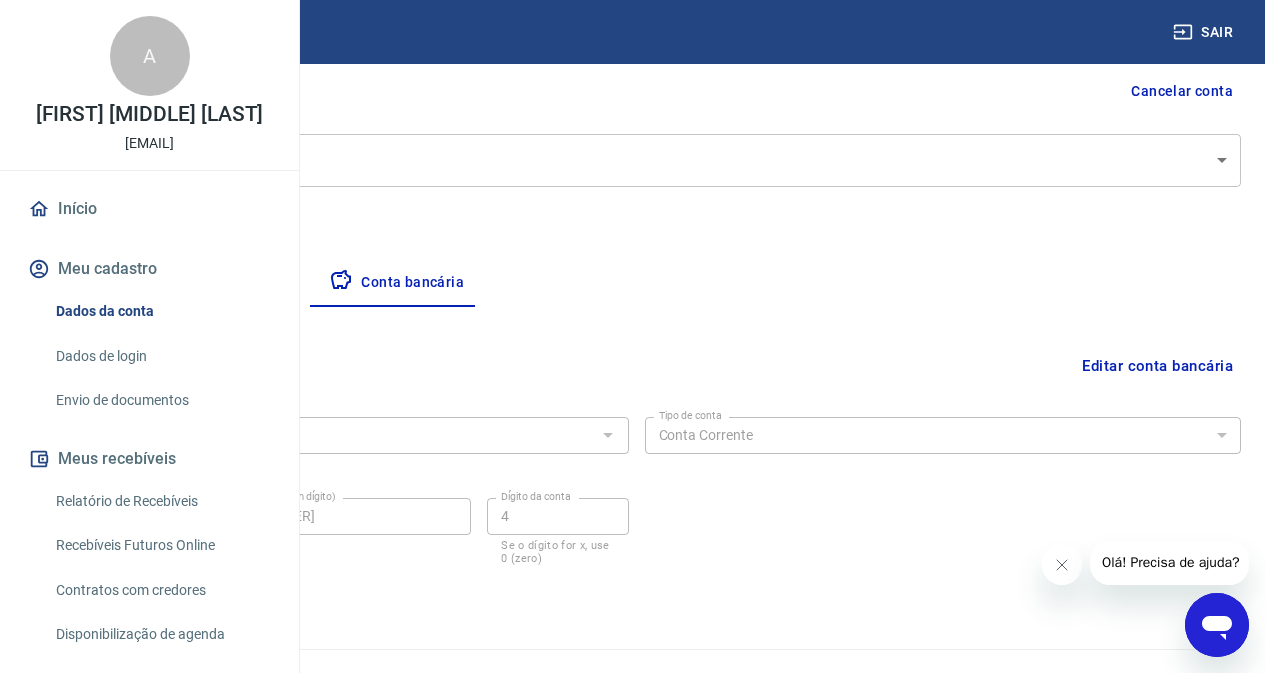 scroll, scrollTop: 238, scrollLeft: 0, axis: vertical 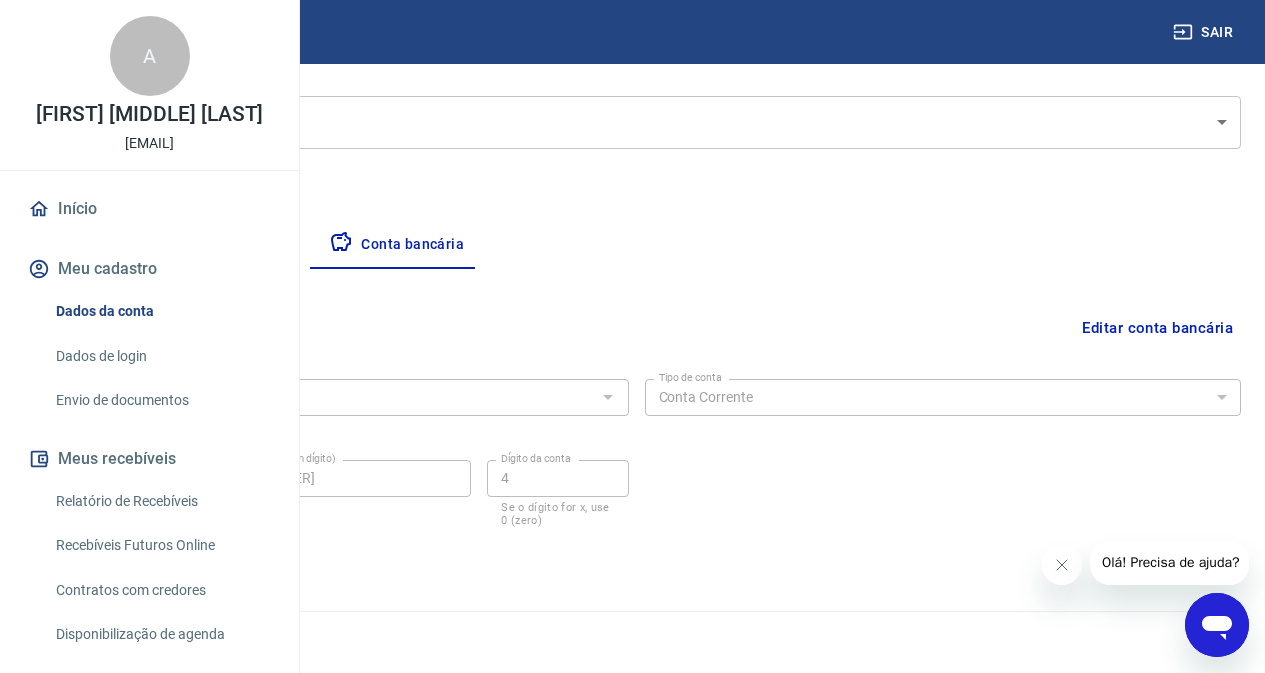click at bounding box center [607, 397] 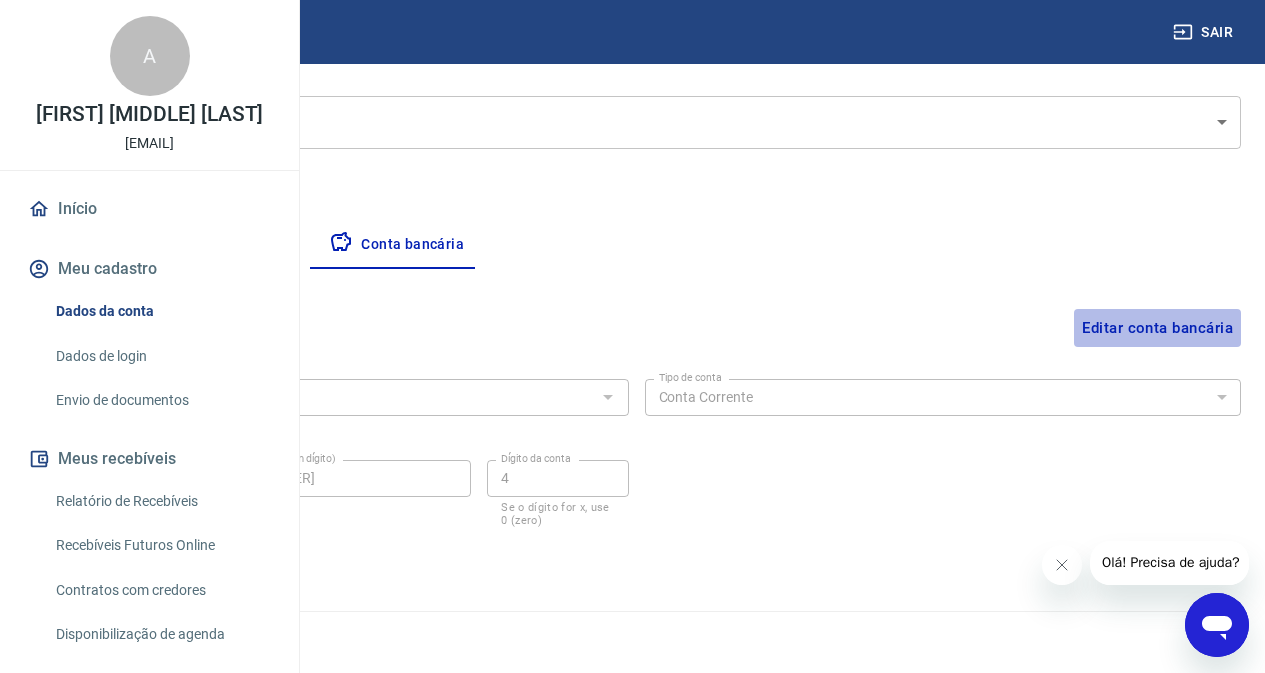 click on "Editar conta bancária" at bounding box center (1157, 328) 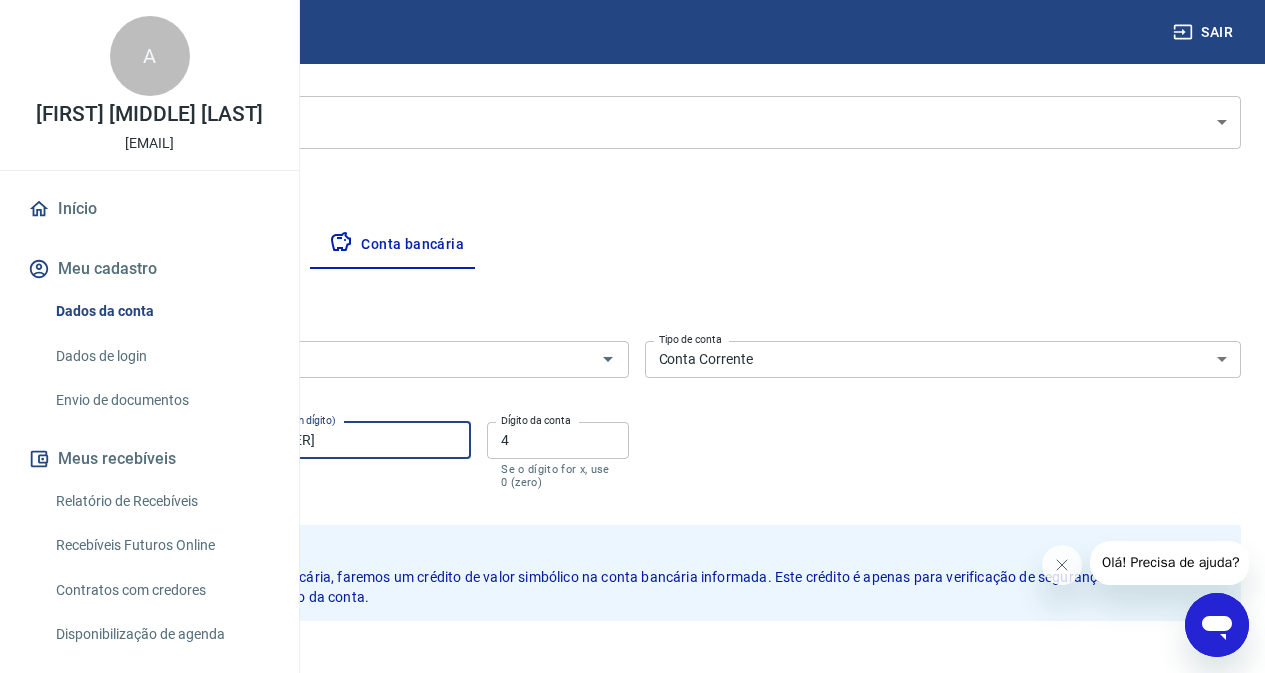 click on "770080542" at bounding box center [353, 440] 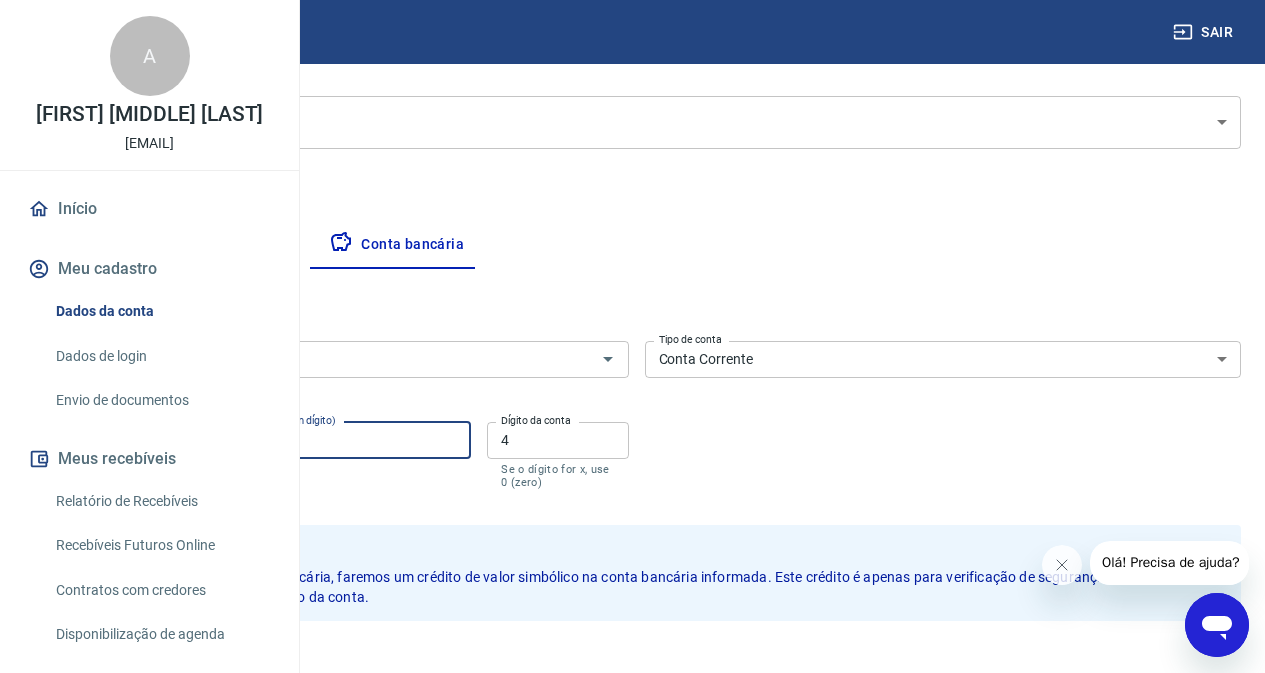 type on "7" 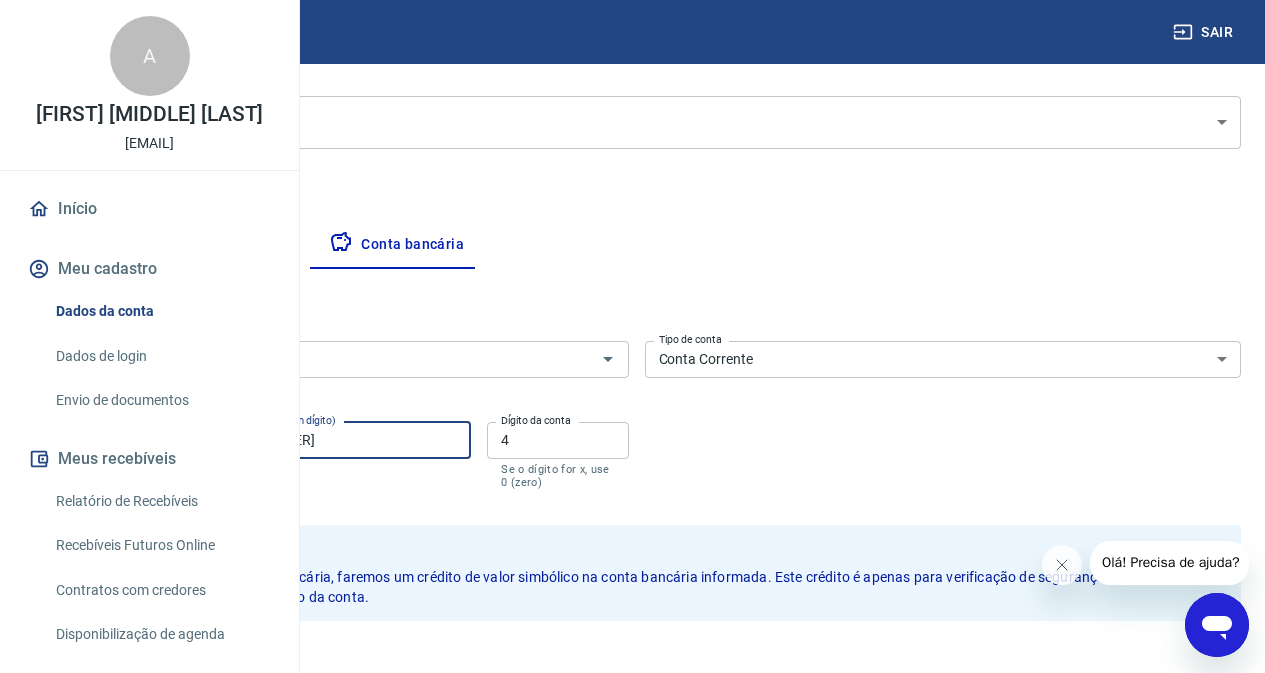 type on "67227829" 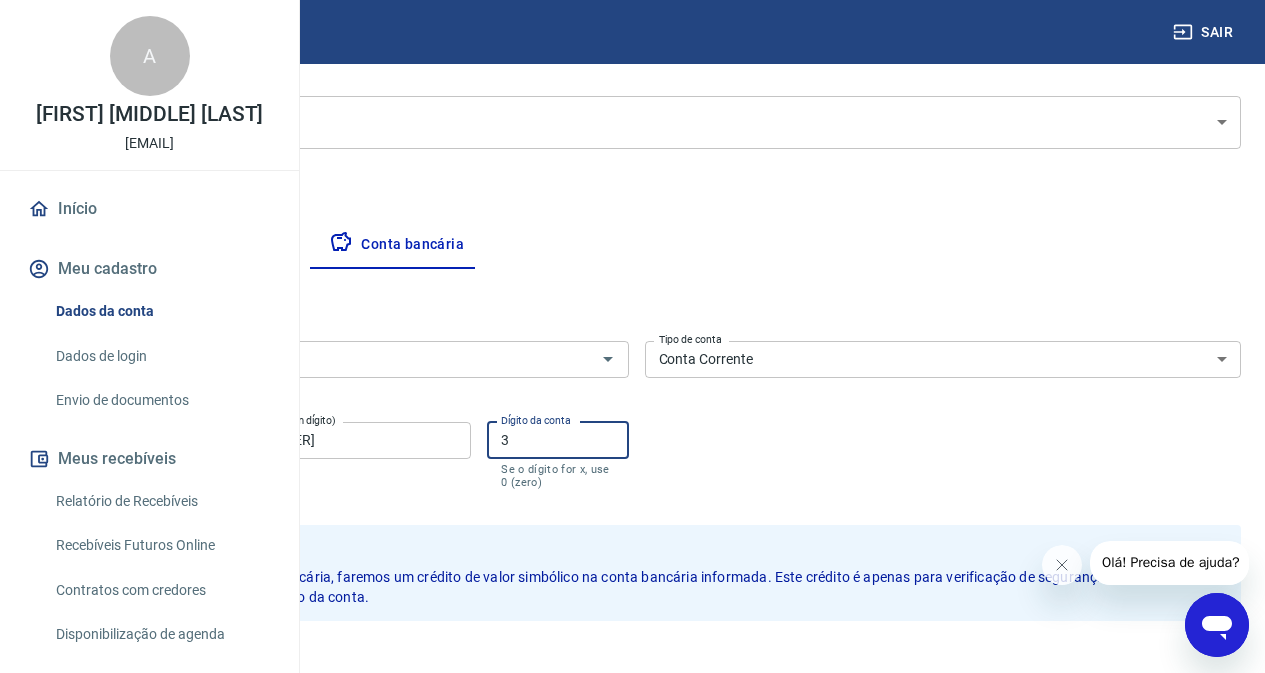 type on "3" 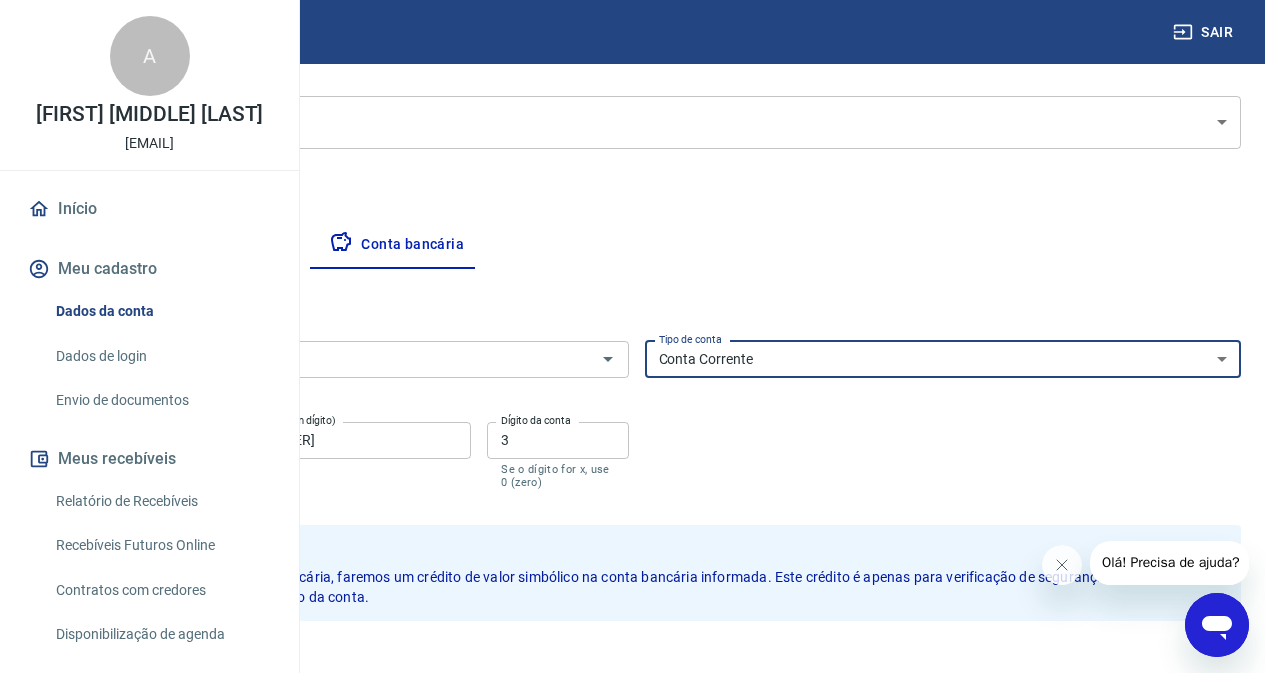 click on "Conta Corrente Conta Poupança" at bounding box center (943, 359) 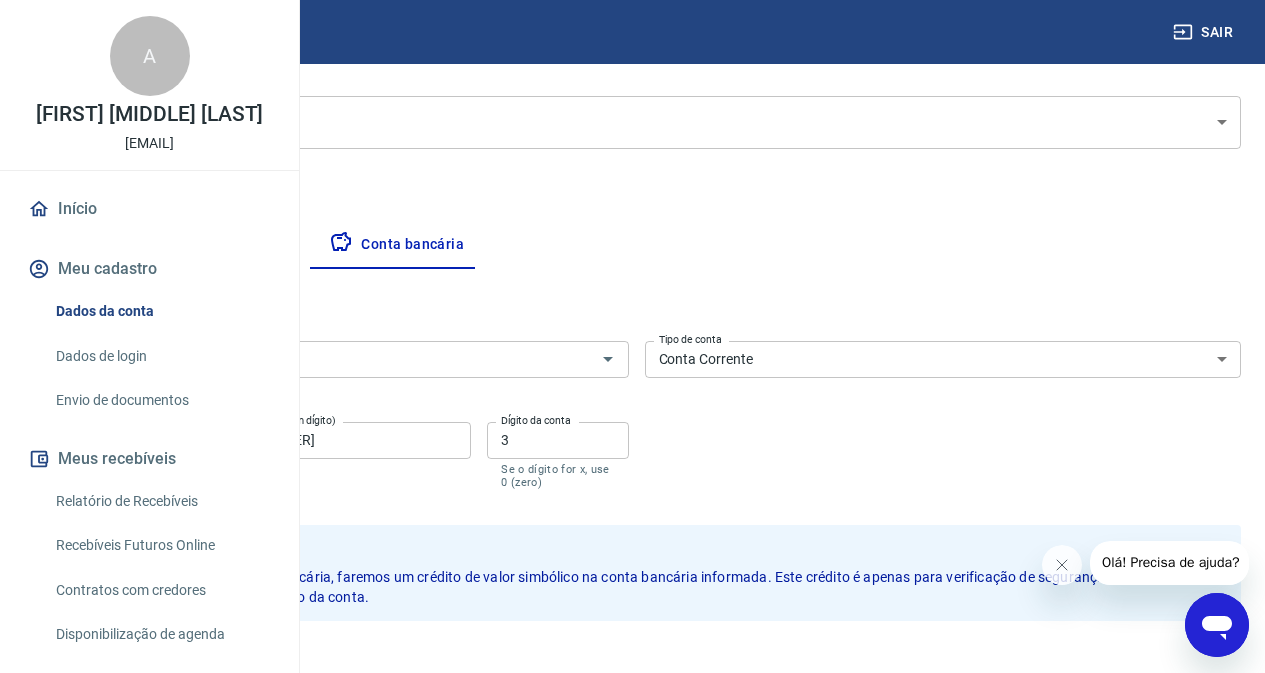 click on "Banco 336 - BANCO C6 BANK Banco Tipo de conta Conta Corrente Conta Poupança Tipo de conta Agência (sem dígito) 0001 Agência (sem dígito) Conta (sem dígito) 67227829 Conta (sem dígito) Dígito da conta 3 Dígito da conta Se o dígito for x, use 0 (zero)" at bounding box center [636, 413] 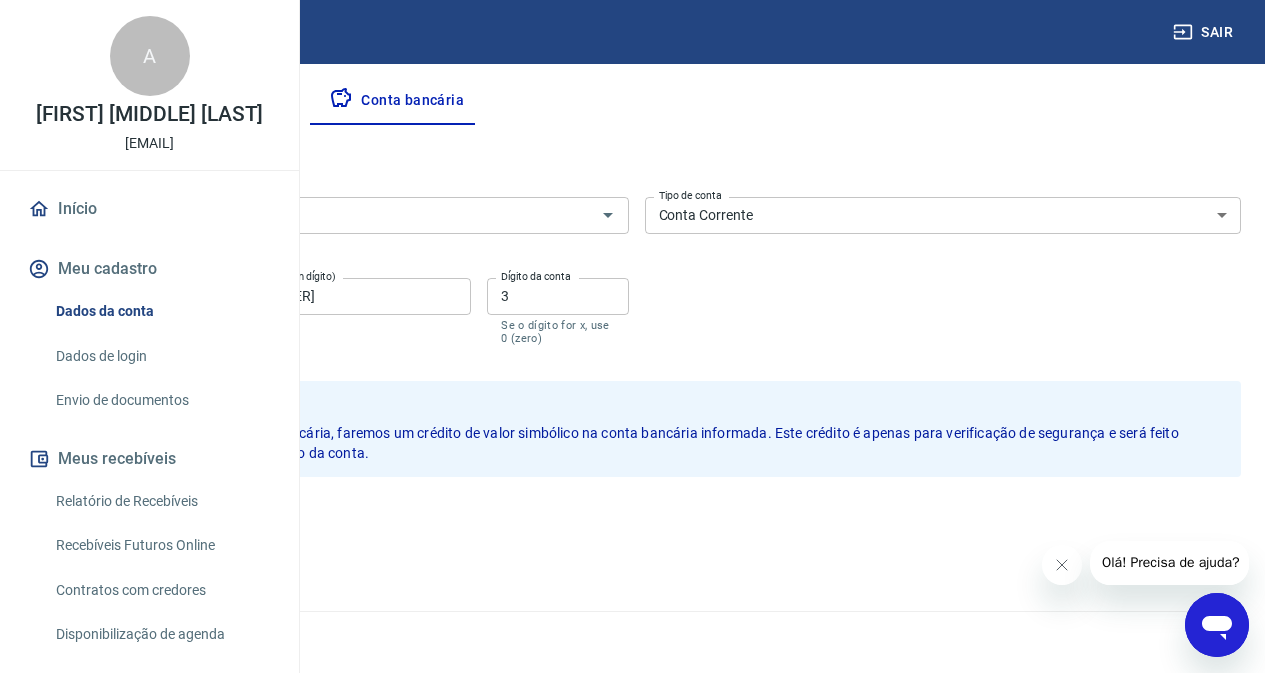 click on "Salvar" at bounding box center (70, 520) 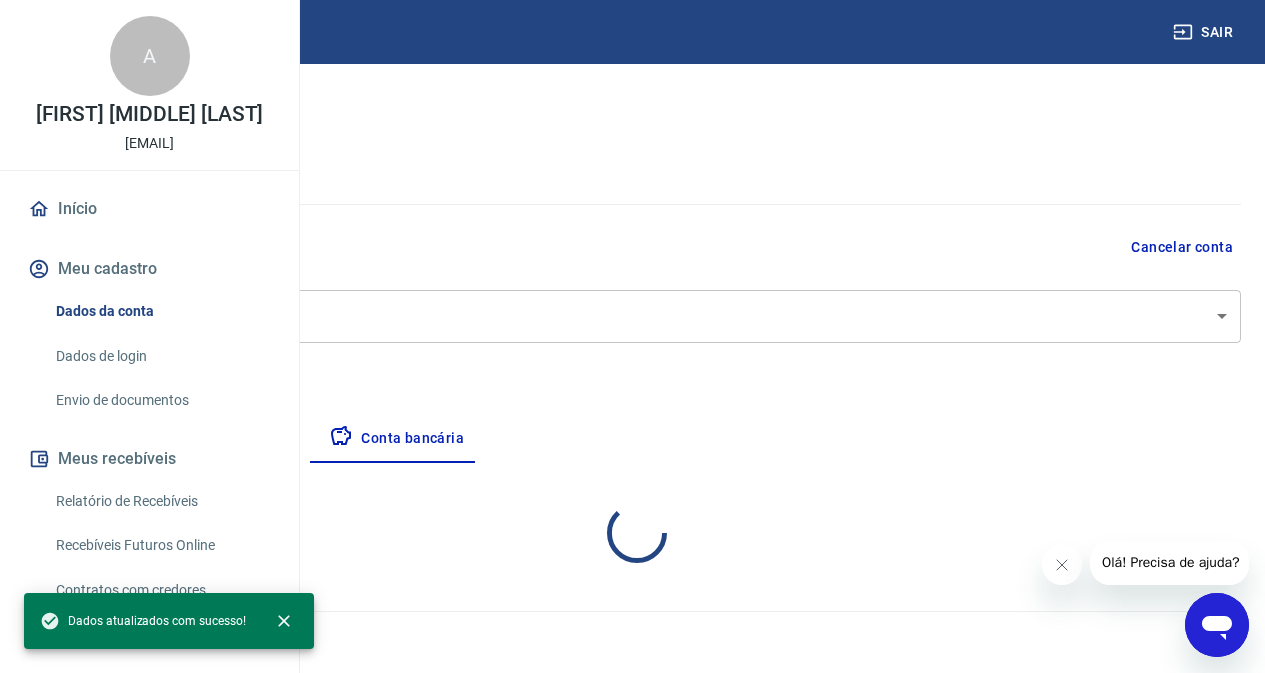 scroll, scrollTop: 238, scrollLeft: 0, axis: vertical 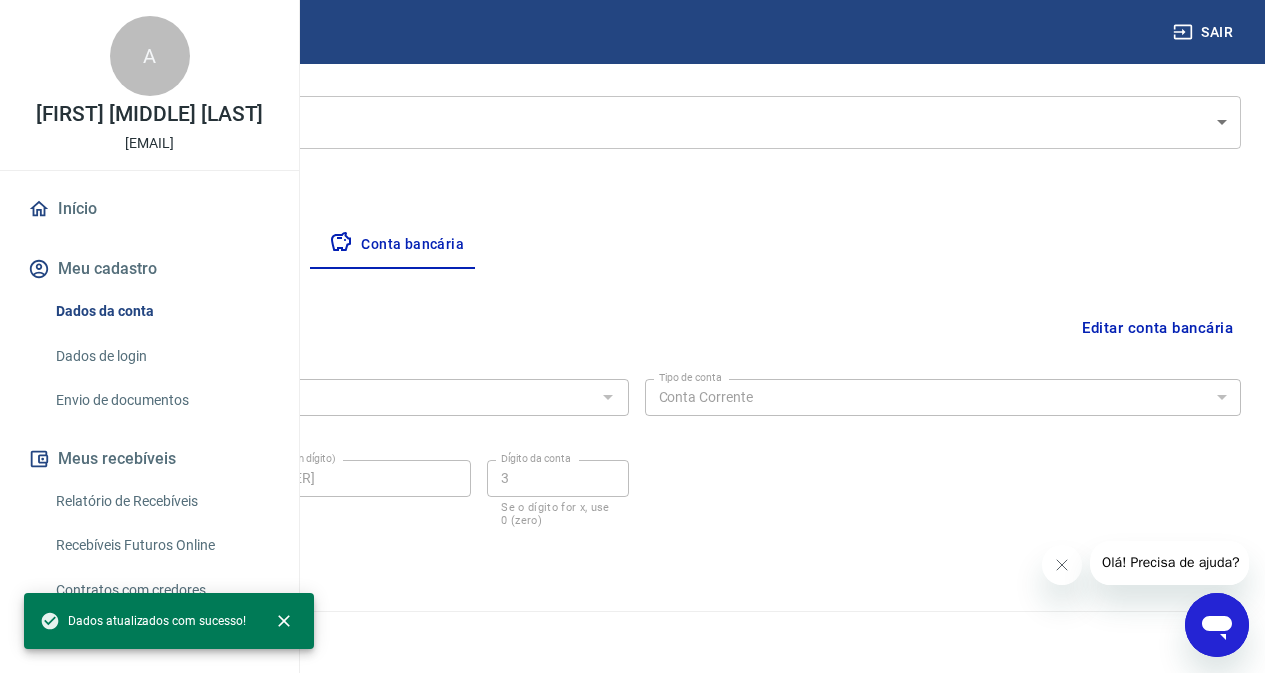 click at bounding box center [607, 397] 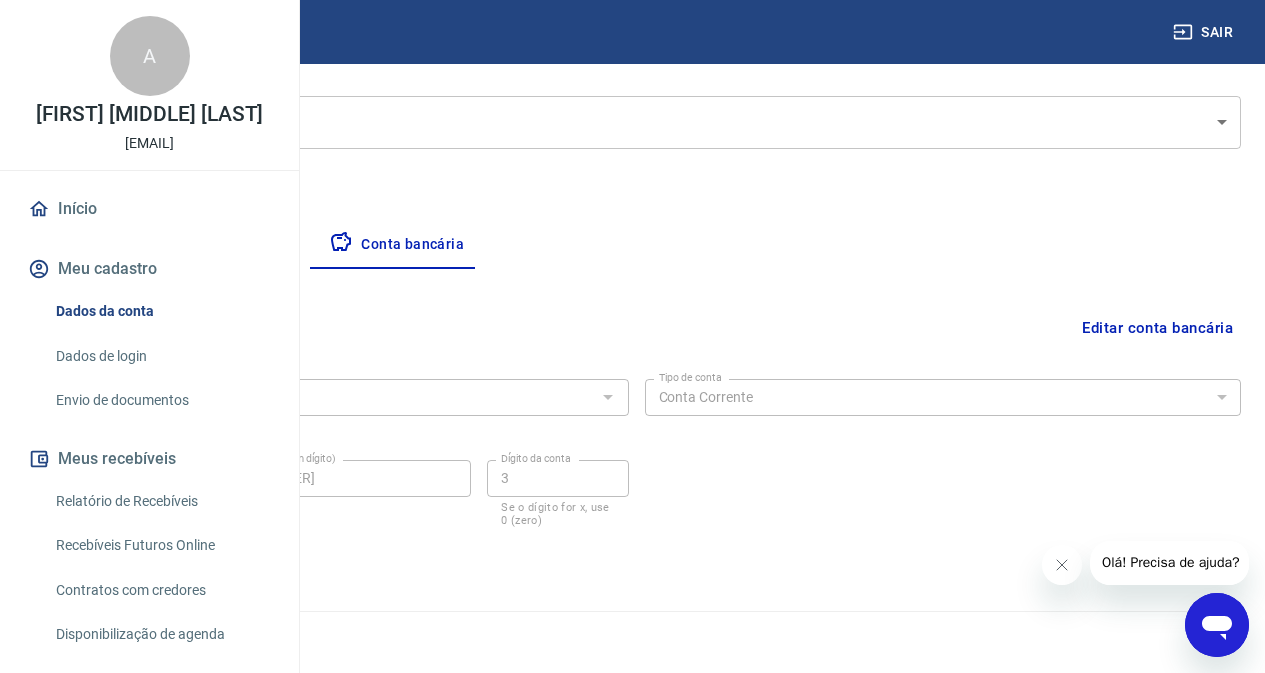 drag, startPoint x: 1121, startPoint y: 326, endPoint x: 1111, endPoint y: 334, distance: 12.806249 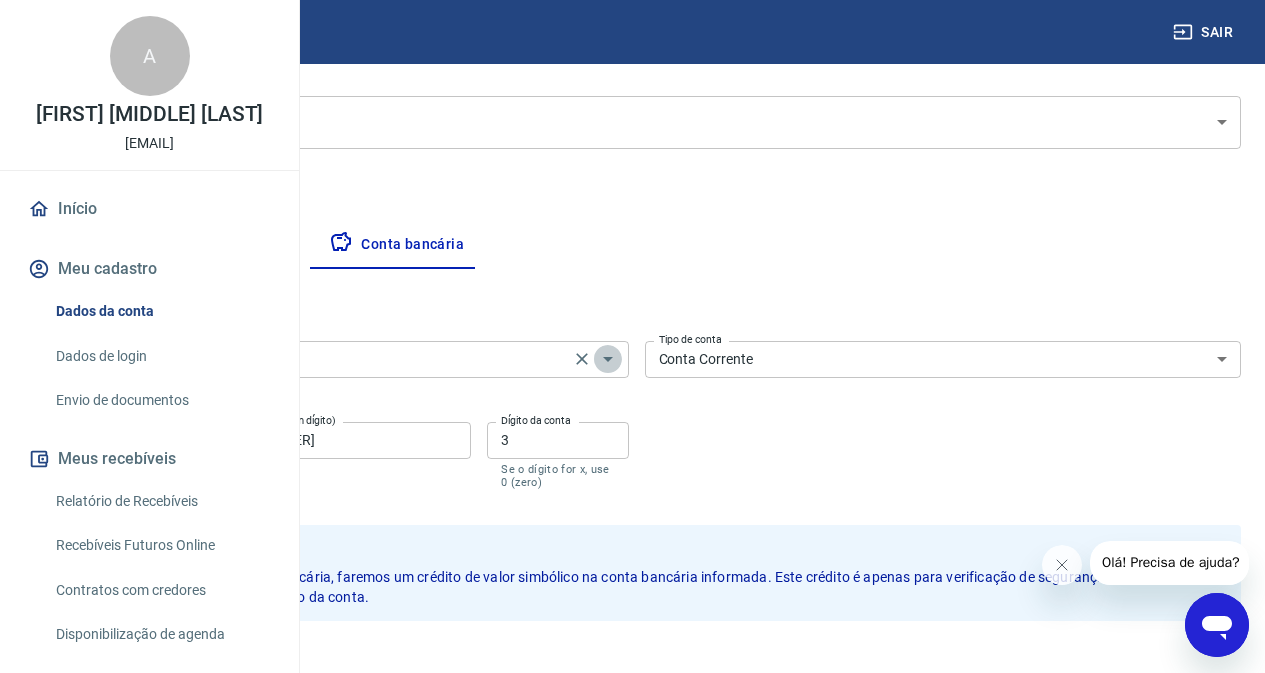 click 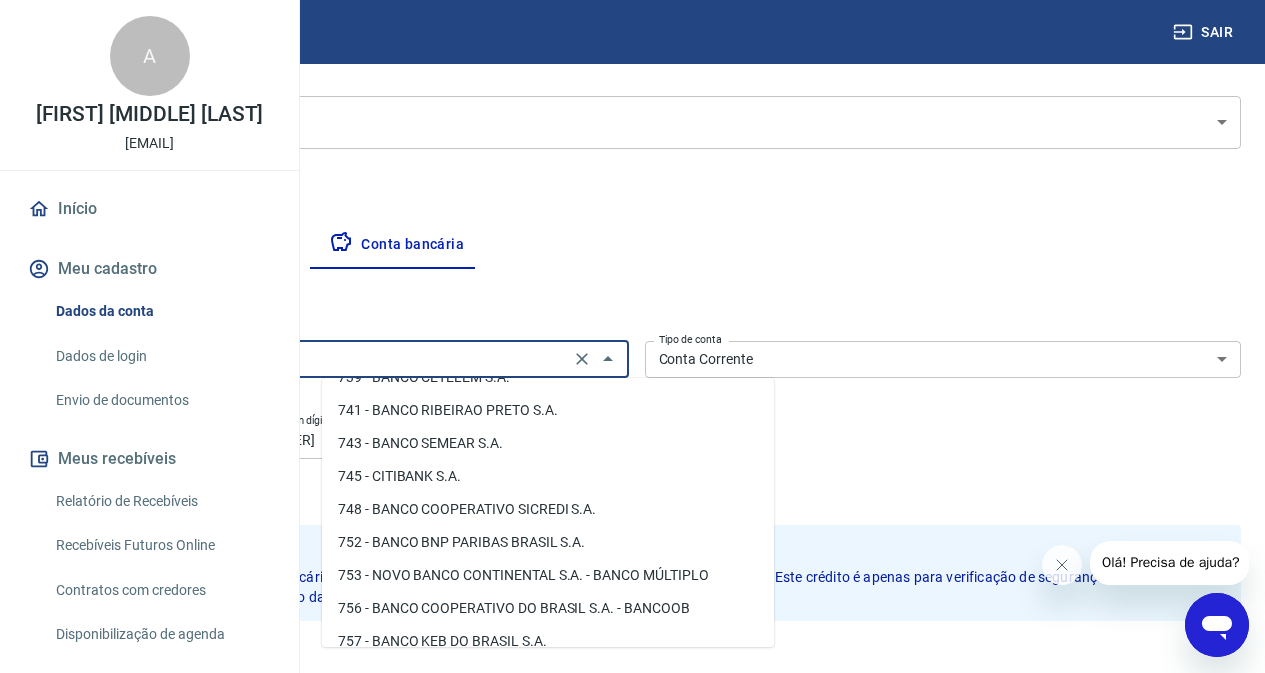 scroll, scrollTop: 3131, scrollLeft: 0, axis: vertical 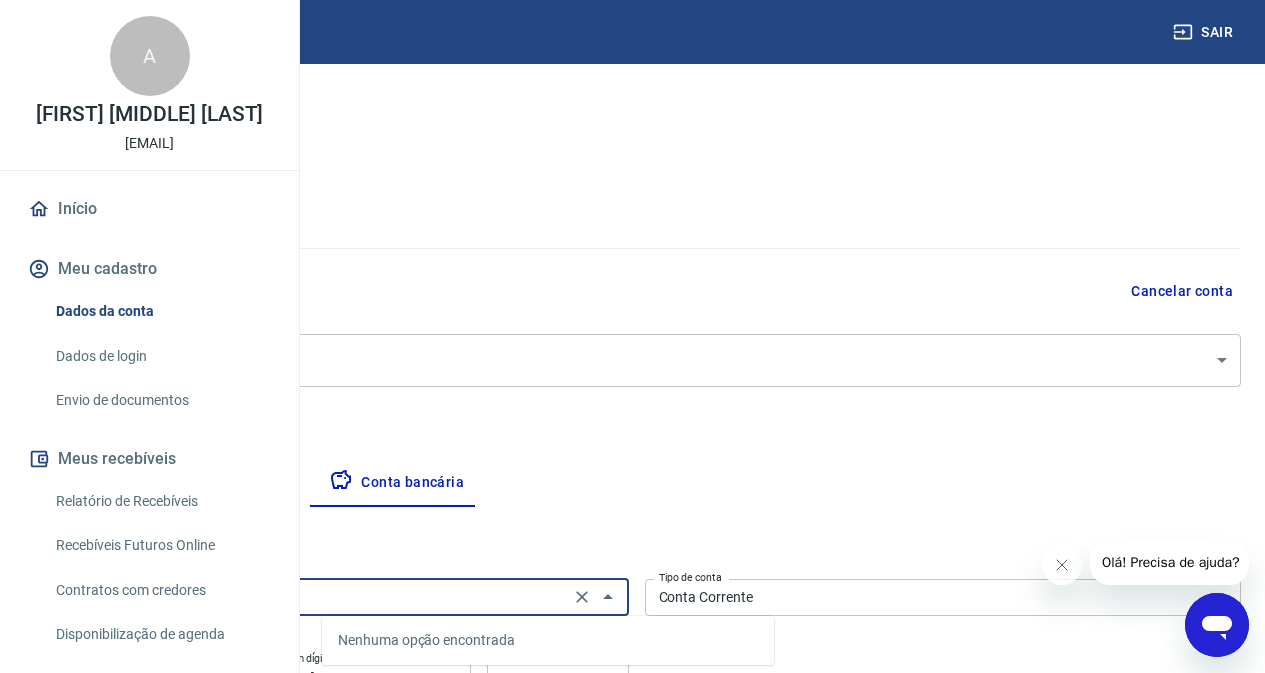 type on "0" 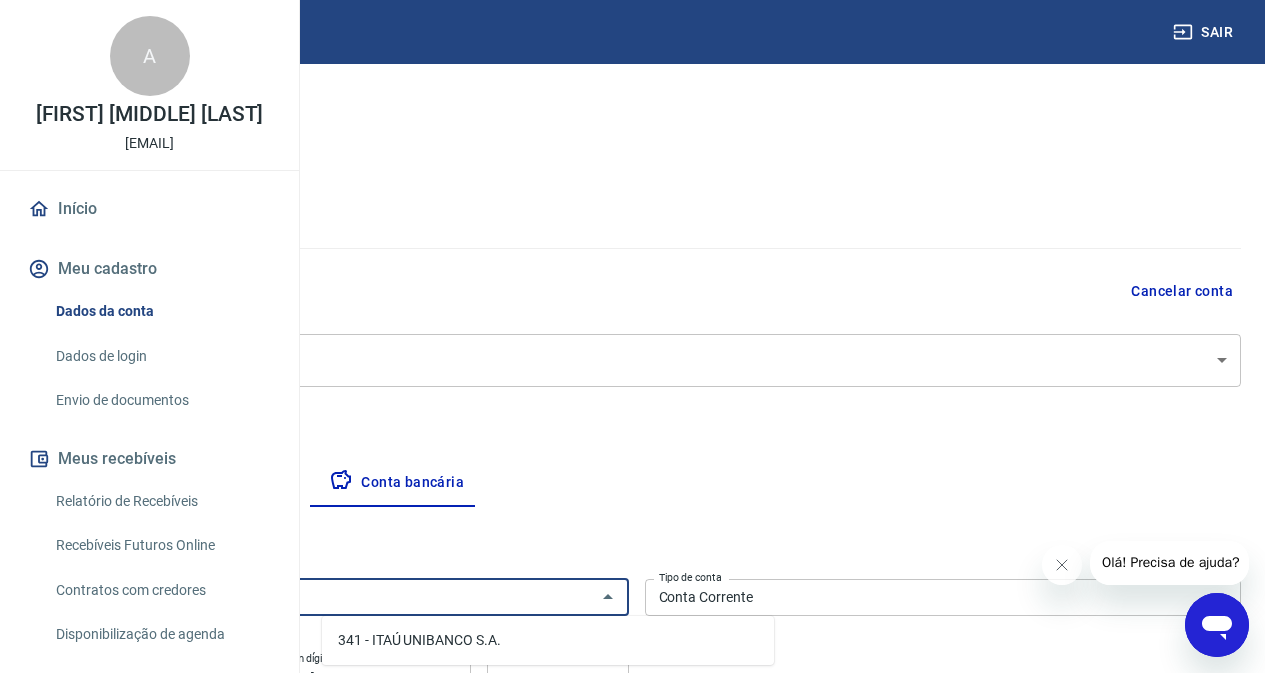 click on "341 - ITAÚ UNIBANCO S.A." at bounding box center (548, 640) 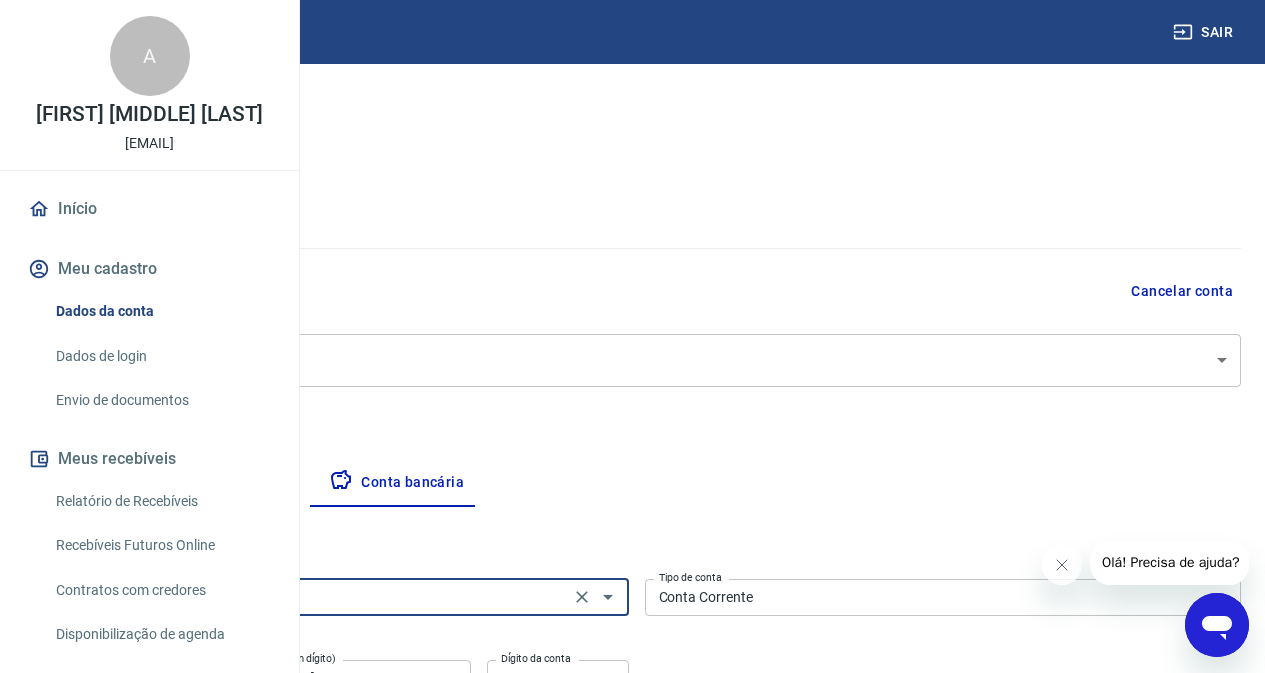 scroll, scrollTop: 100, scrollLeft: 0, axis: vertical 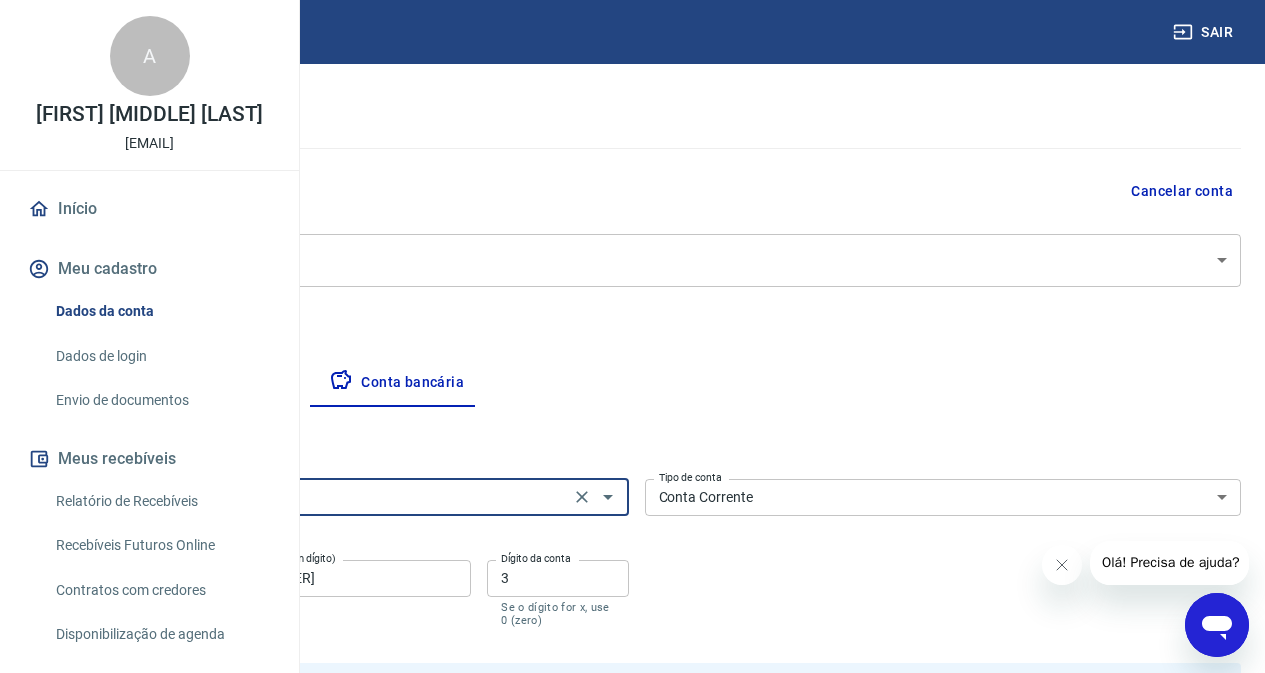 type on "341 - ITAÚ UNIBANCO S.A." 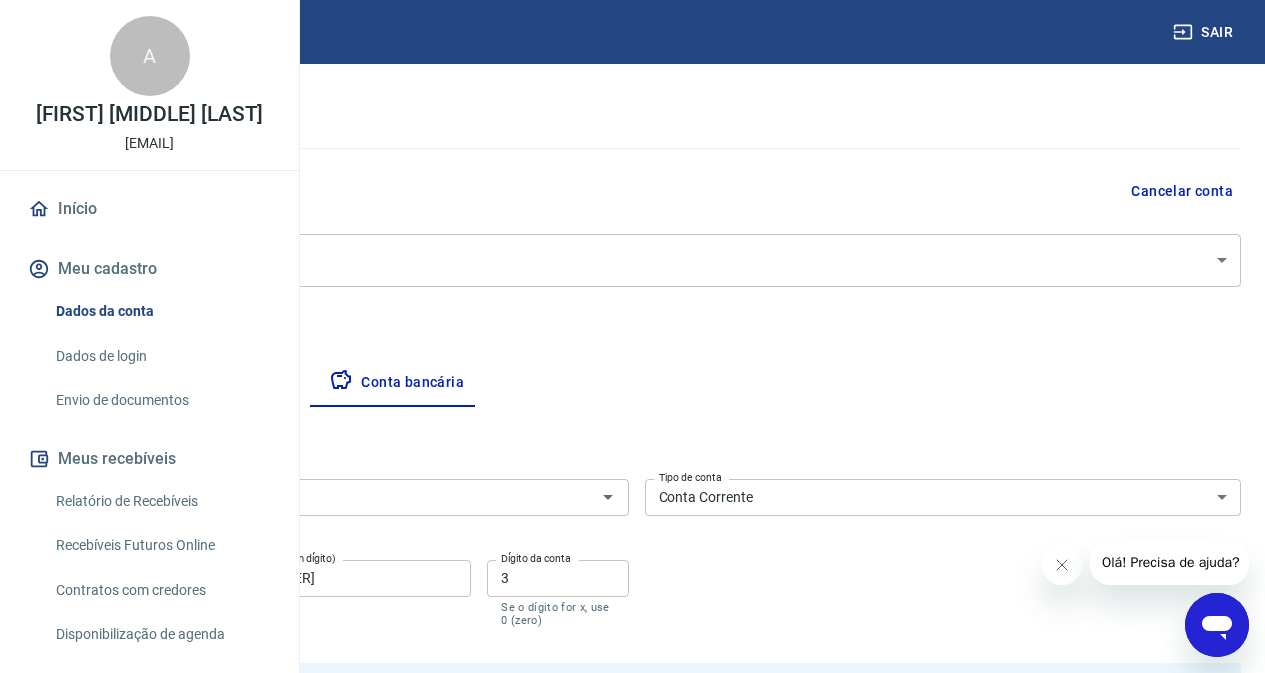 click on "0001" at bounding box center [126, 578] 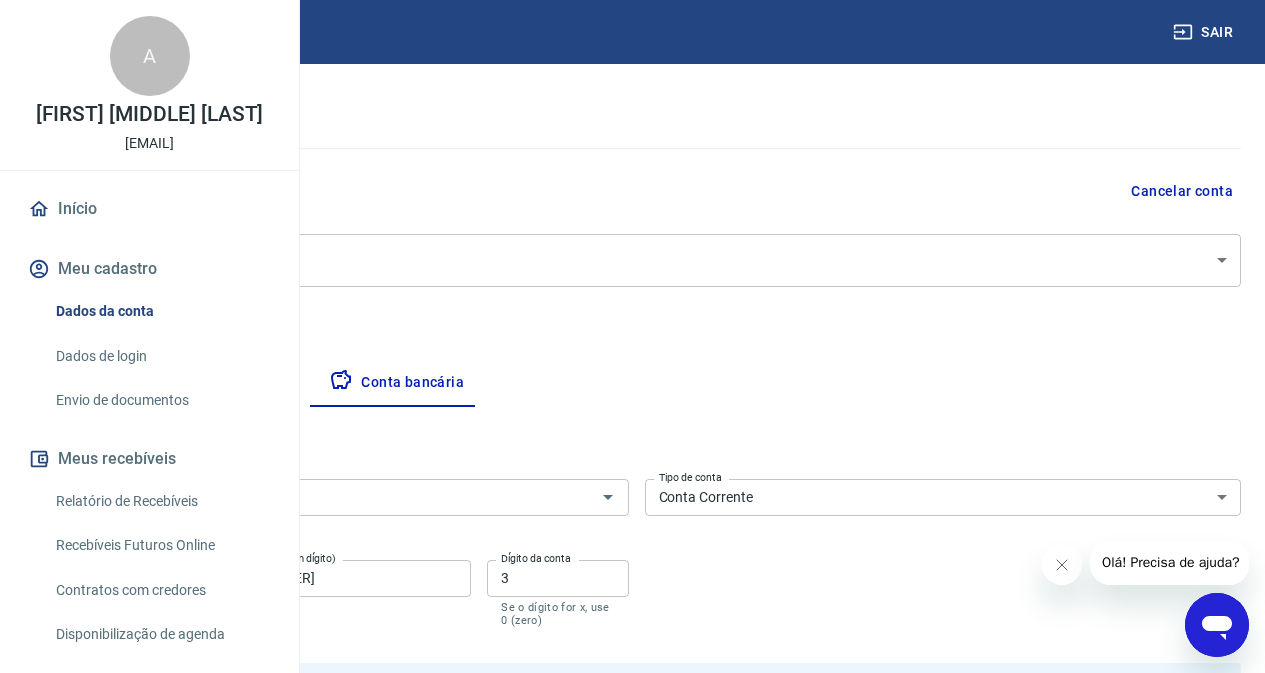 type on "0" 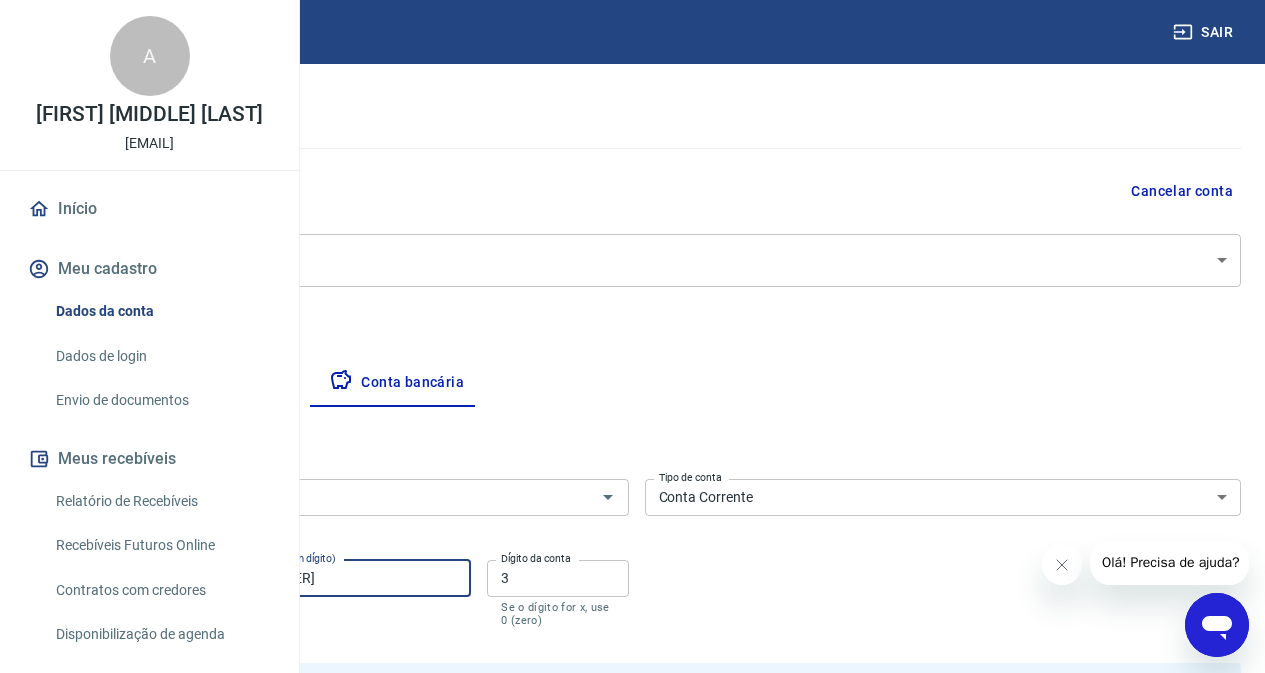 drag, startPoint x: 567, startPoint y: 577, endPoint x: 468, endPoint y: 573, distance: 99.08077 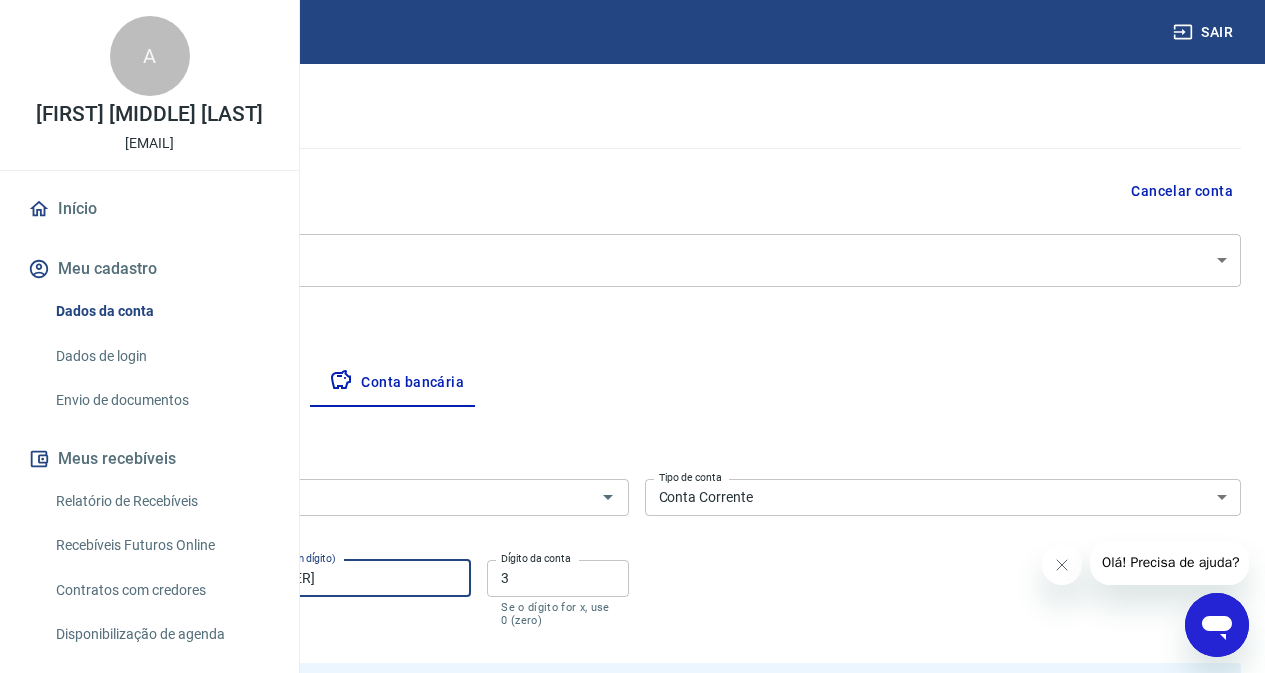 type on "03555" 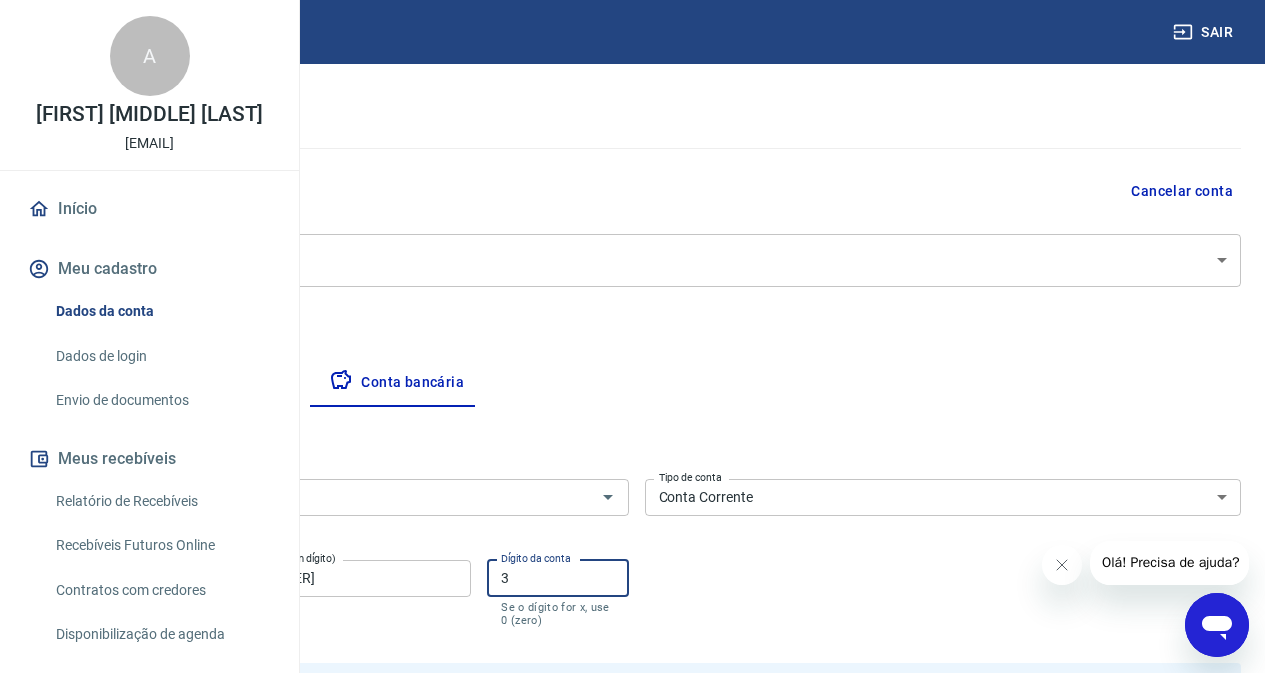 drag, startPoint x: 712, startPoint y: 574, endPoint x: 677, endPoint y: 575, distance: 35.014282 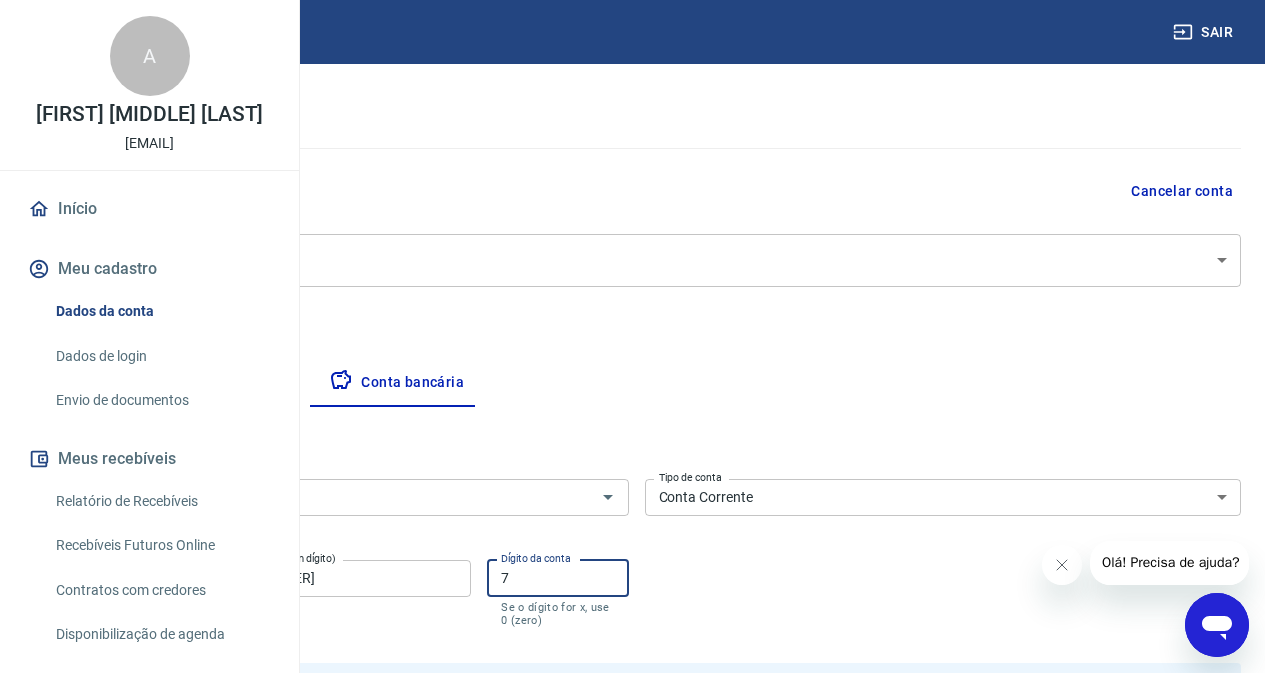 type on "7" 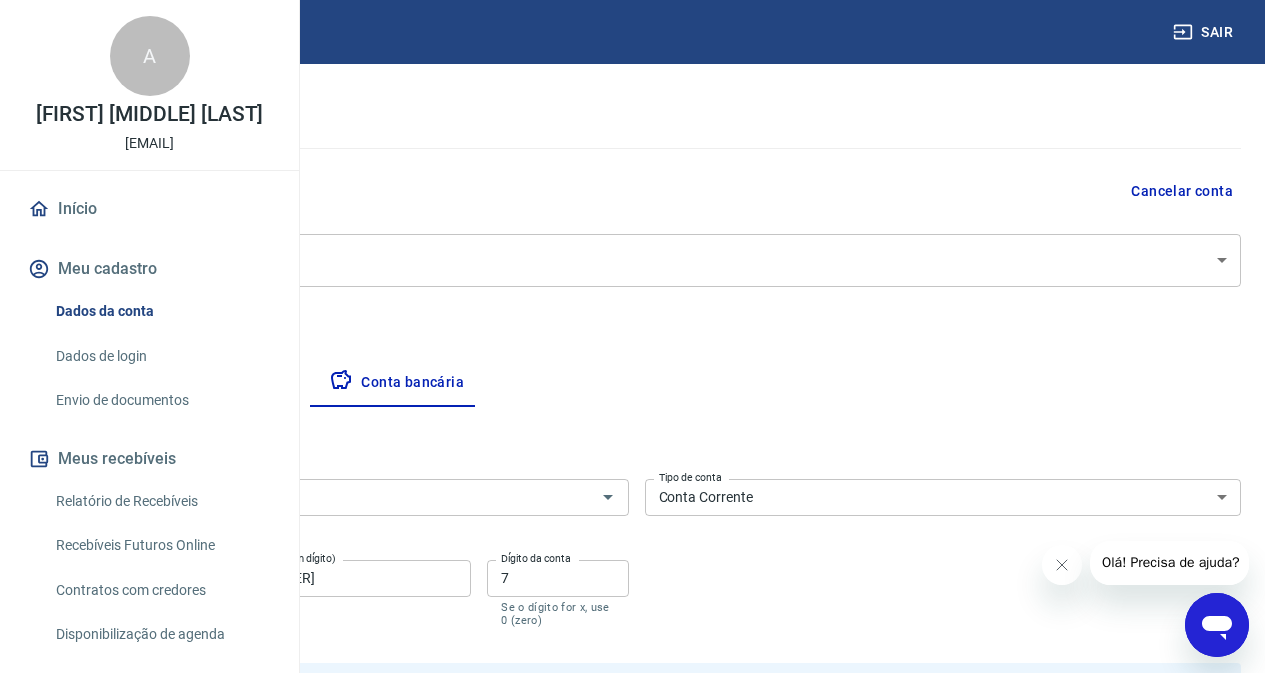 click on "Banco 341 - ITAÚ UNIBANCO S.A. Banco Tipo de conta Conta Corrente Conta Poupança Tipo de conta Agência (sem dígito) 7818 Agência (sem dígito) Conta (sem dígito) 03555 Conta (sem dígito) Dígito da conta 7 Dígito da conta Se o dígito for x, use 0 (zero)" at bounding box center (636, 551) 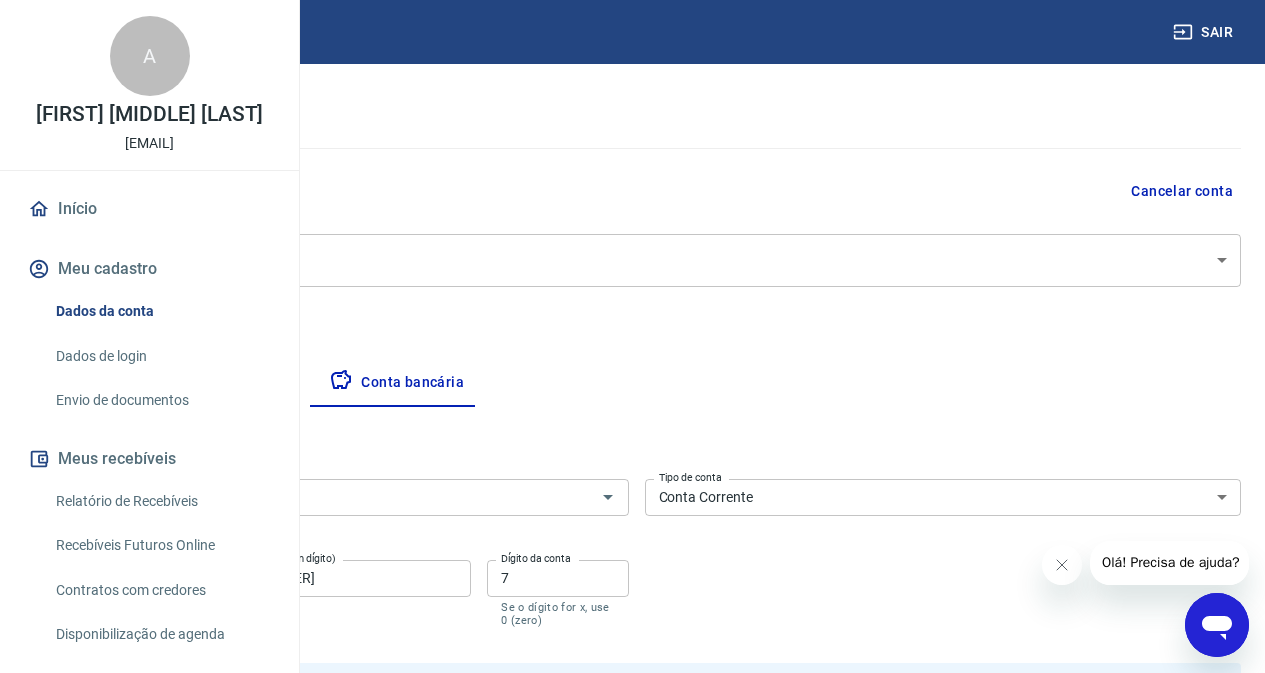 scroll, scrollTop: 300, scrollLeft: 0, axis: vertical 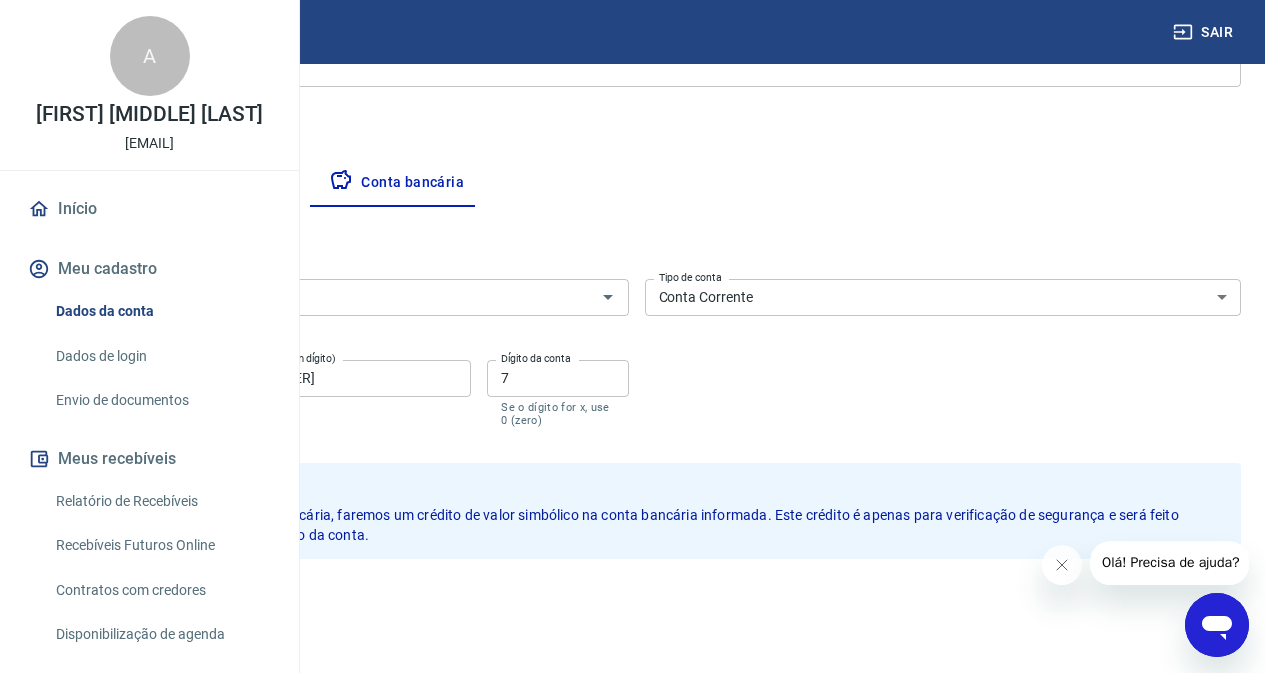 click on "Salvar" at bounding box center [70, 602] 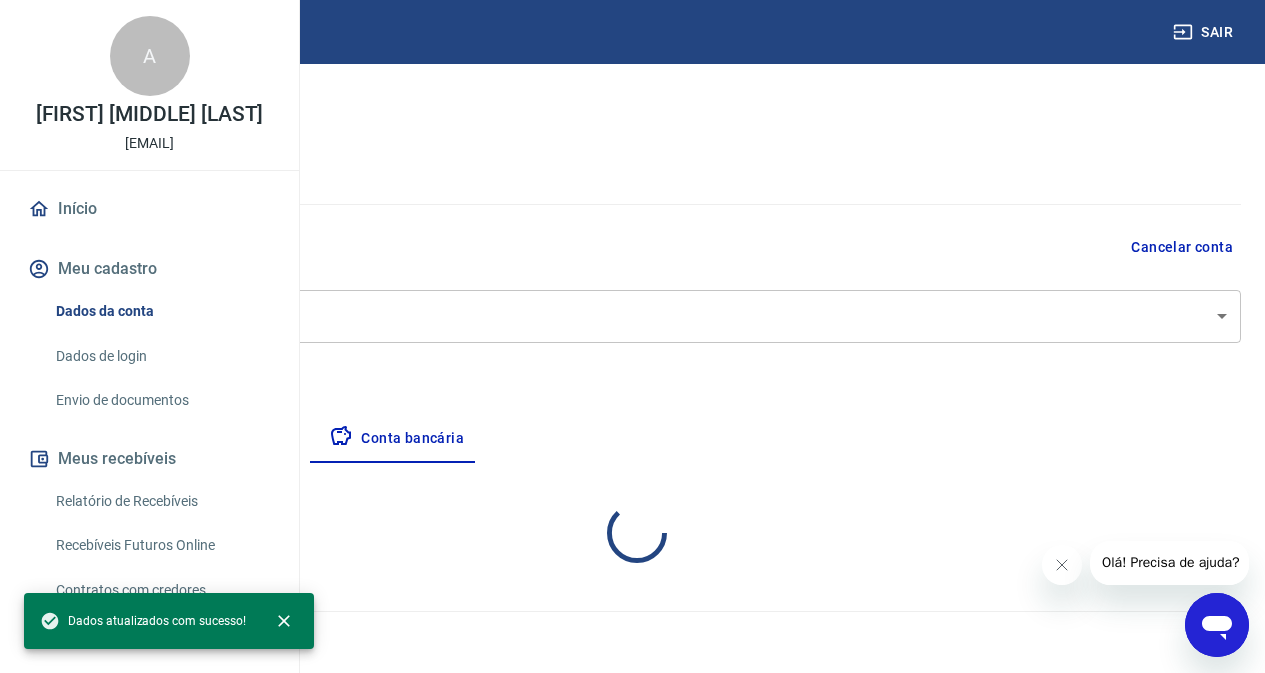 scroll, scrollTop: 238, scrollLeft: 0, axis: vertical 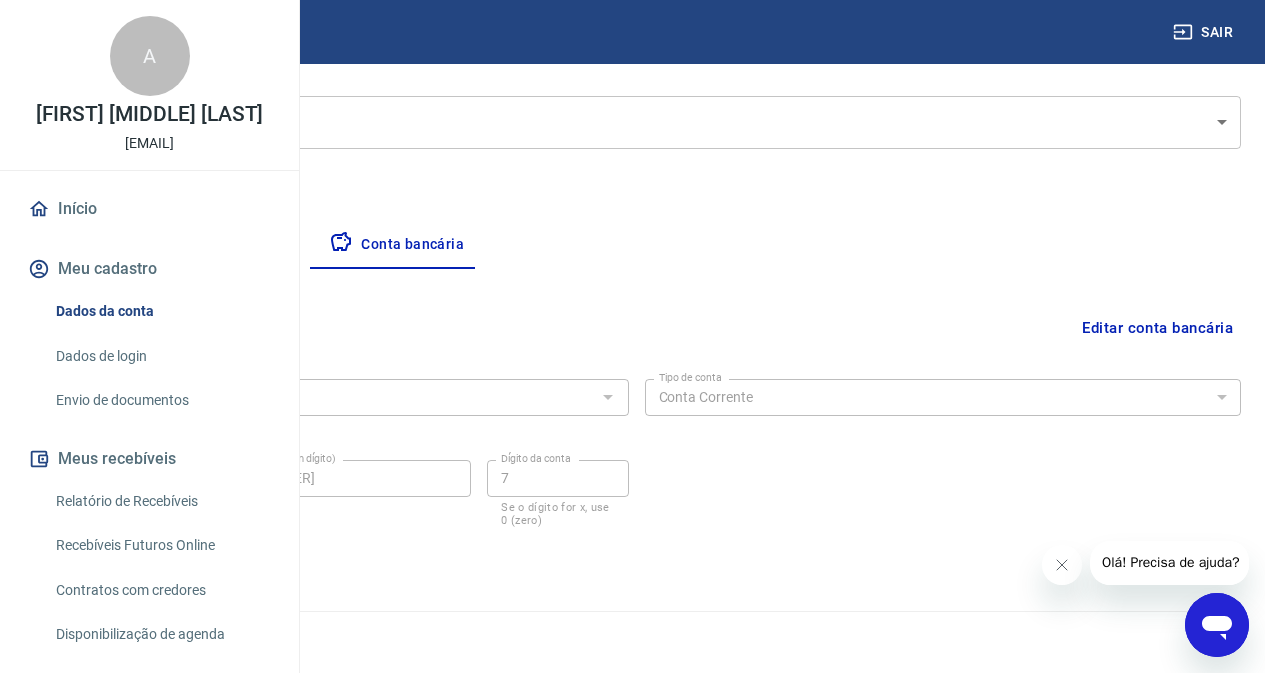 click on "Pessoa titular" at bounding box center [234, 245] 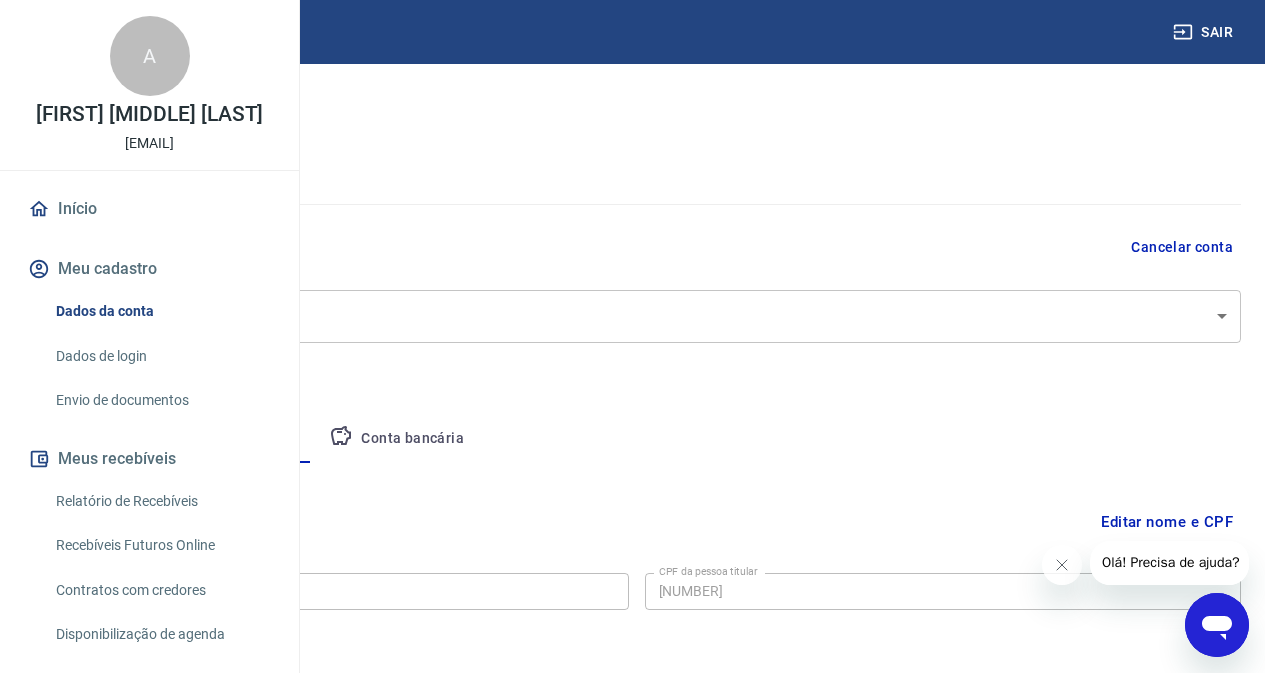scroll, scrollTop: 127, scrollLeft: 0, axis: vertical 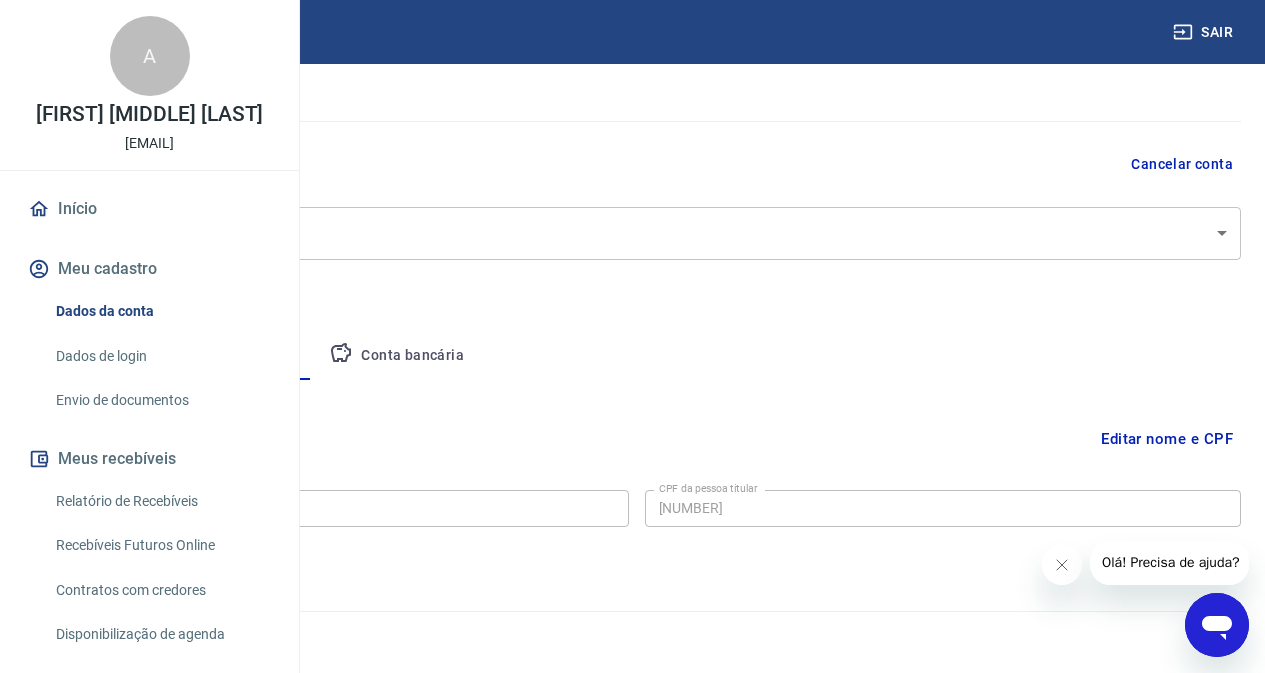 click on "Empresa" at bounding box center (93, 356) 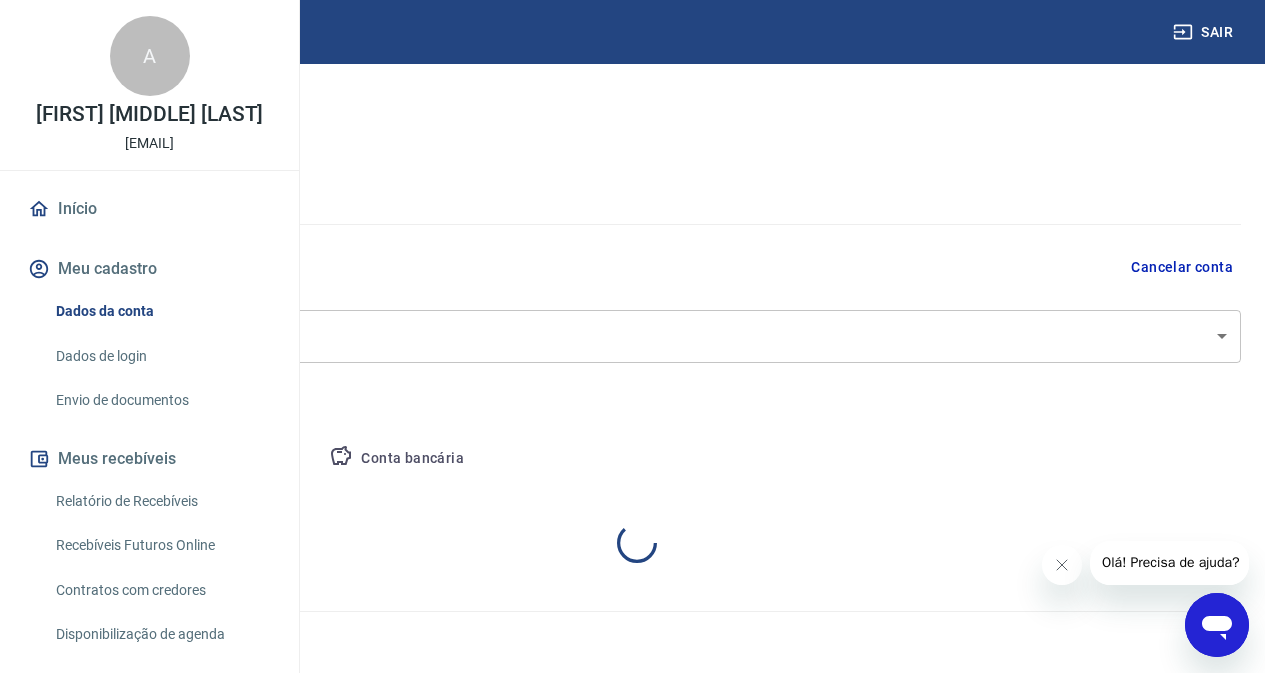 select on "RJ" 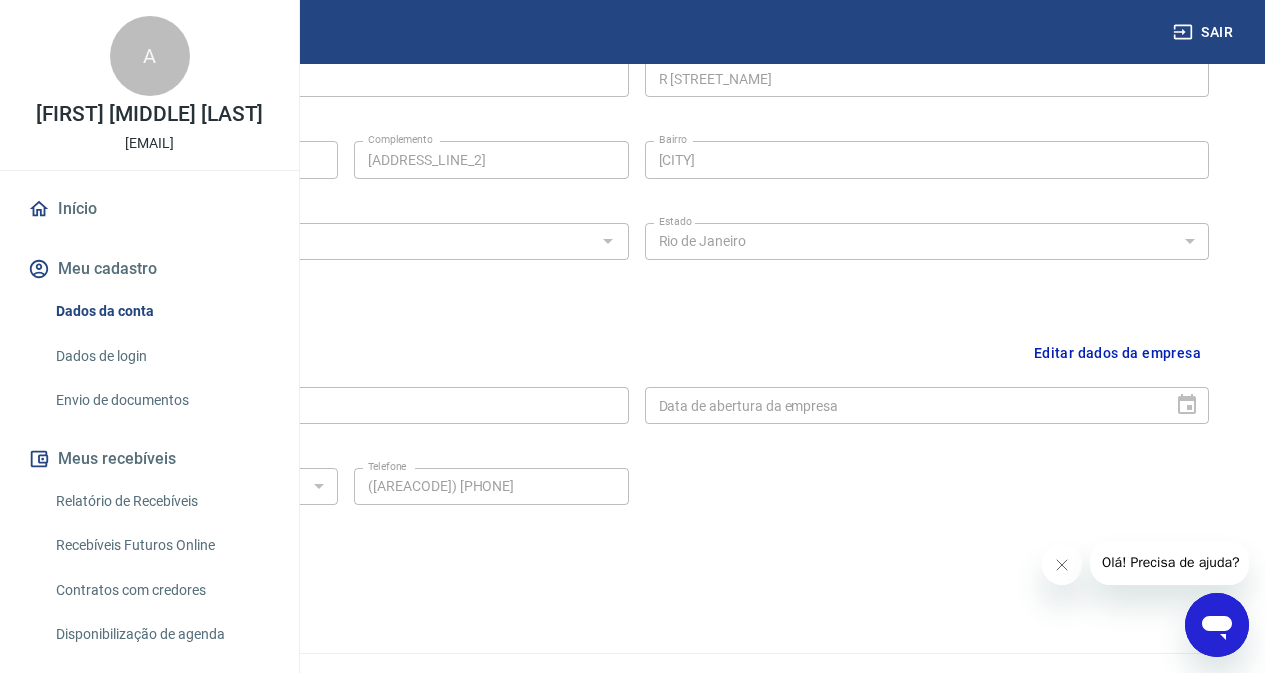 scroll, scrollTop: 769, scrollLeft: 0, axis: vertical 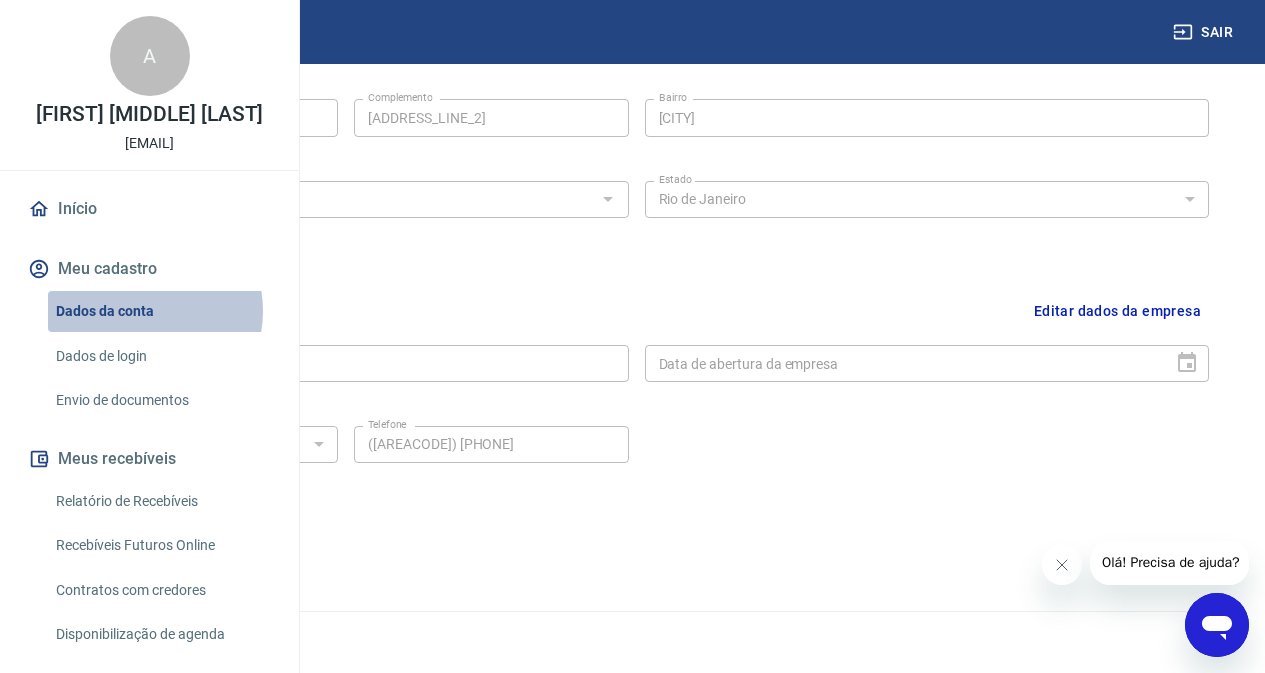 click on "Dados da conta" at bounding box center [161, 311] 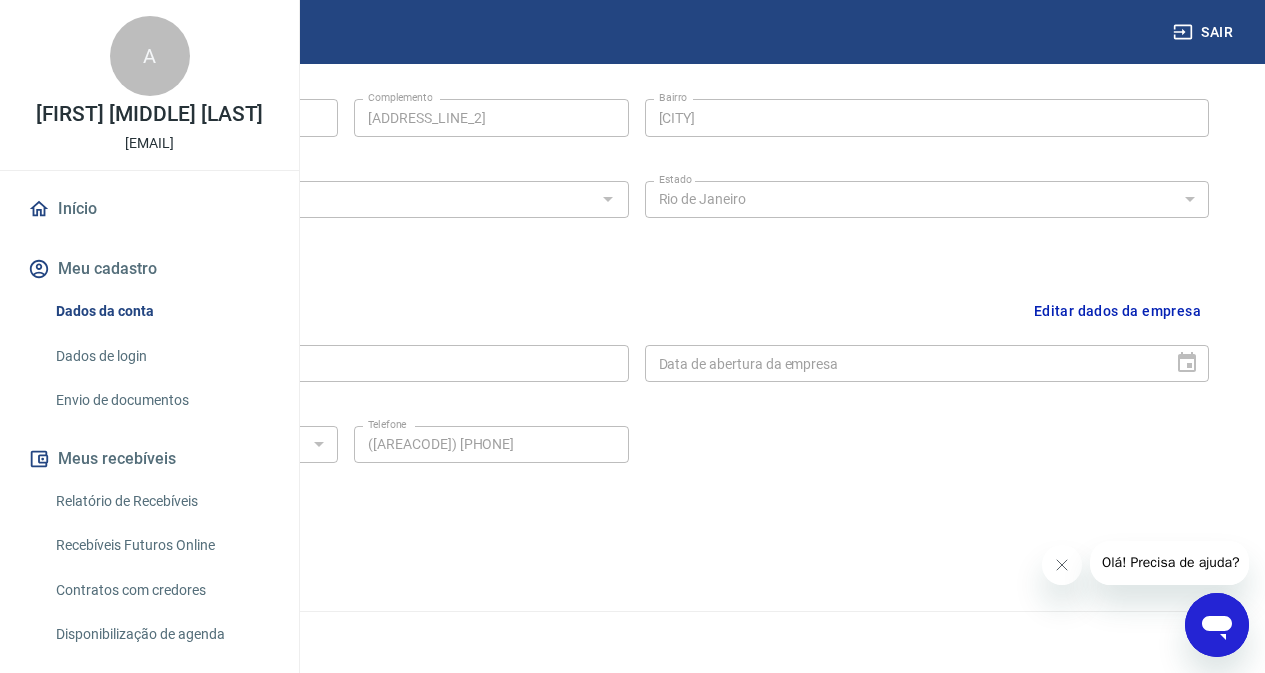 click on "Dados de login" at bounding box center (161, 356) 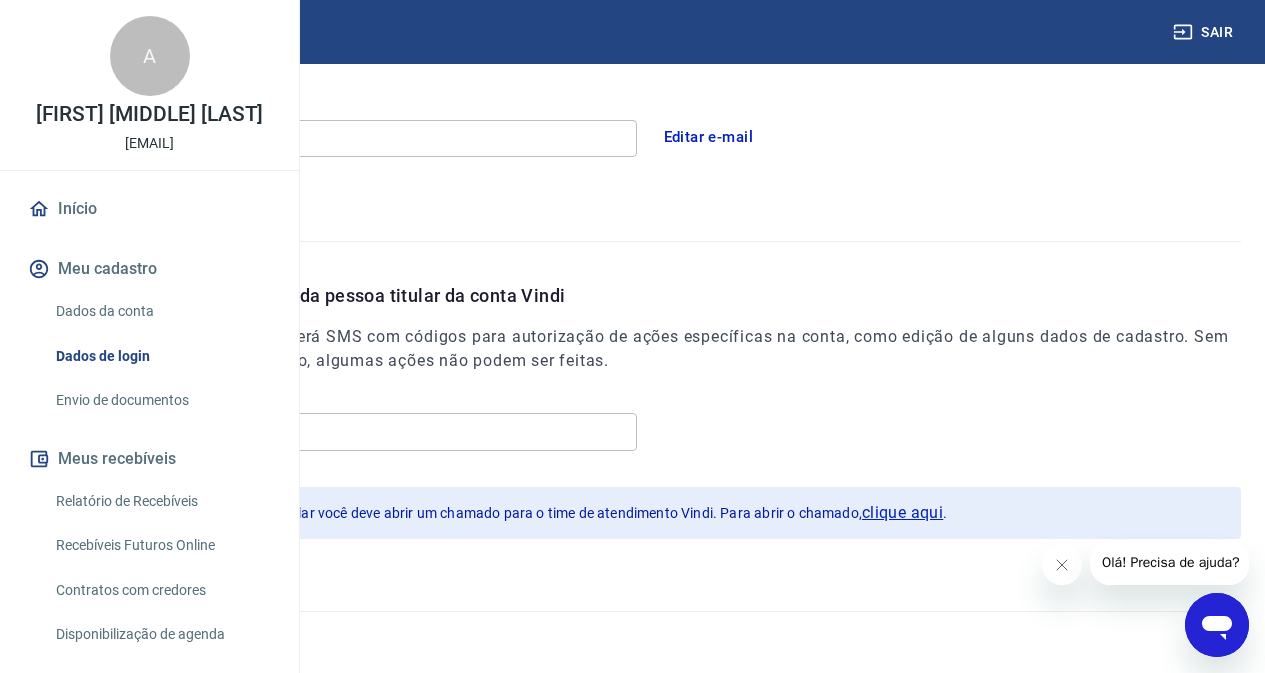 scroll, scrollTop: 612, scrollLeft: 0, axis: vertical 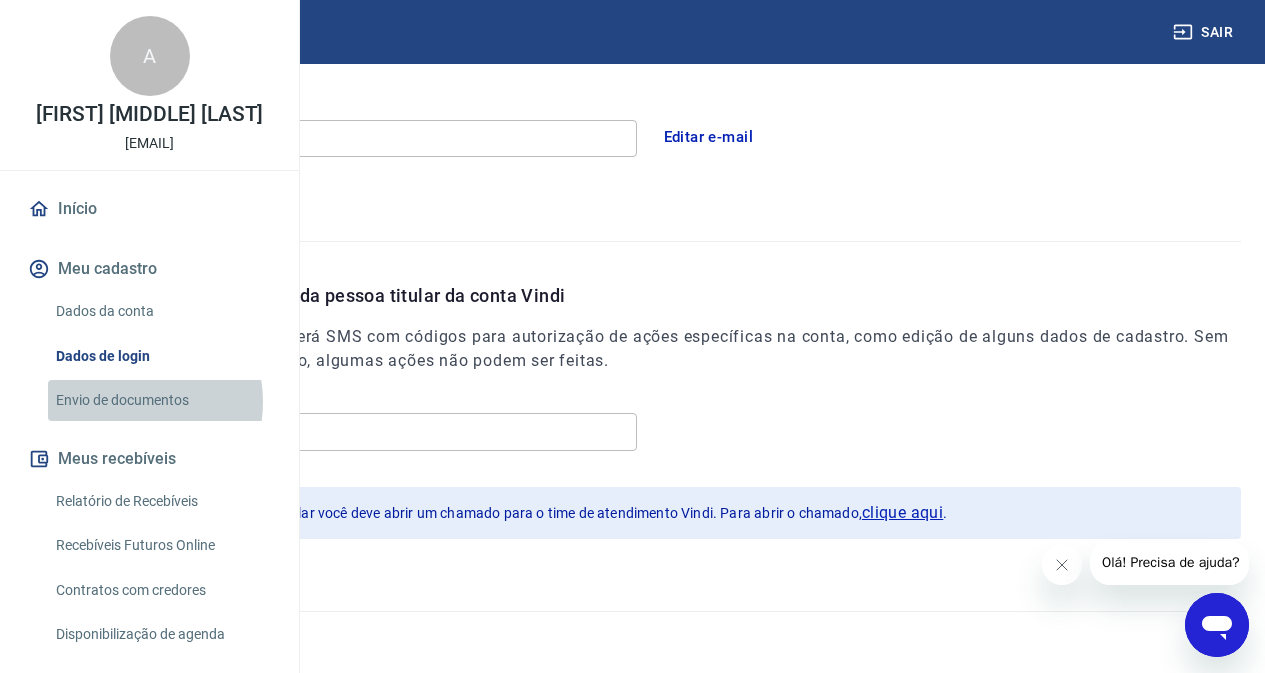 click on "Envio de documentos" at bounding box center [161, 400] 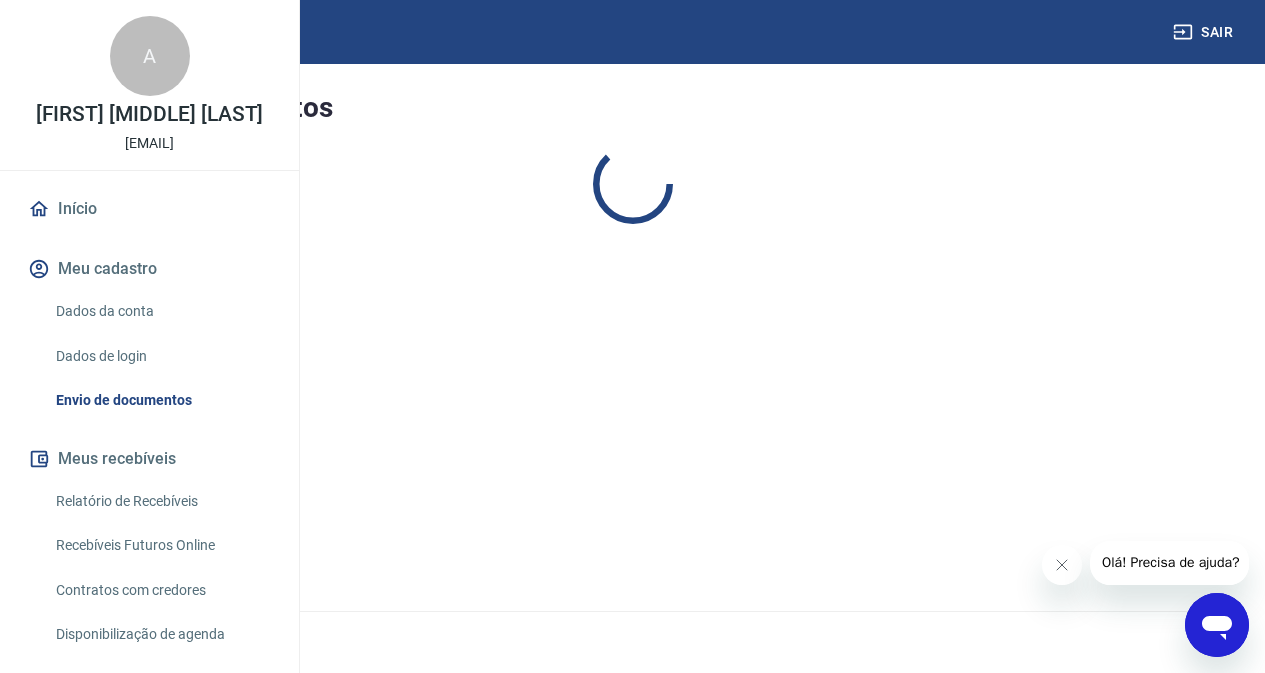 scroll, scrollTop: 0, scrollLeft: 0, axis: both 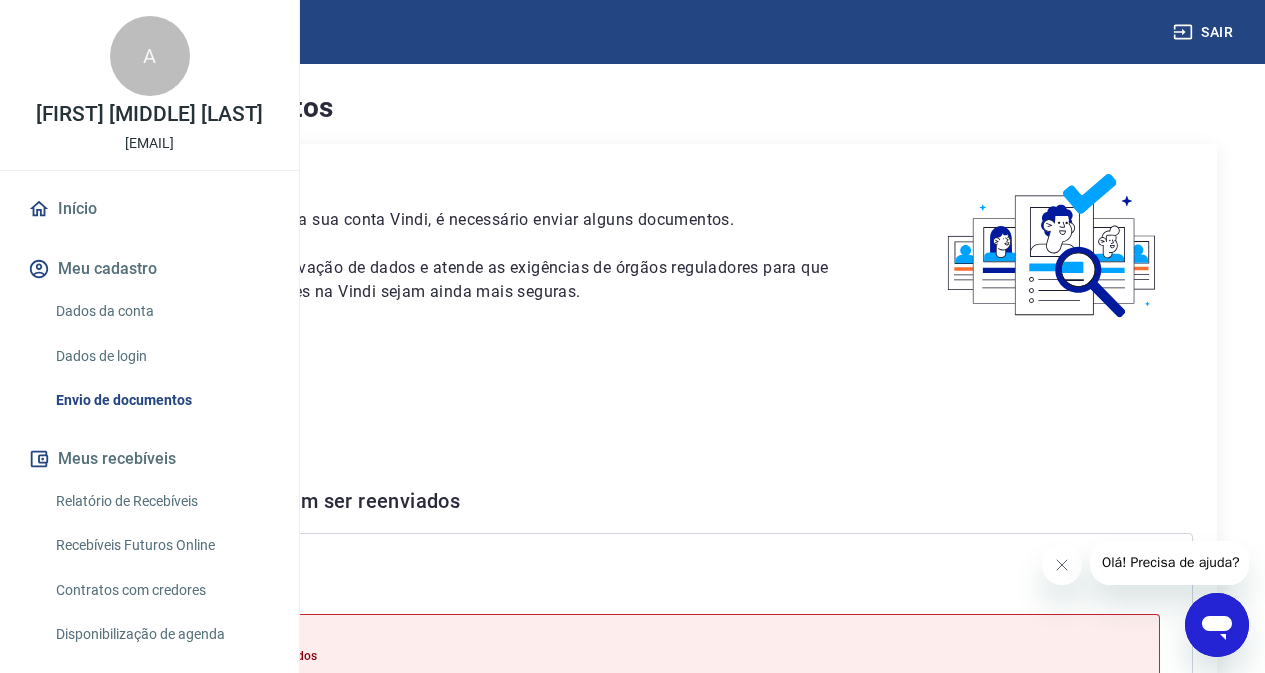 drag, startPoint x: 123, startPoint y: 487, endPoint x: 512, endPoint y: 496, distance: 389.1041 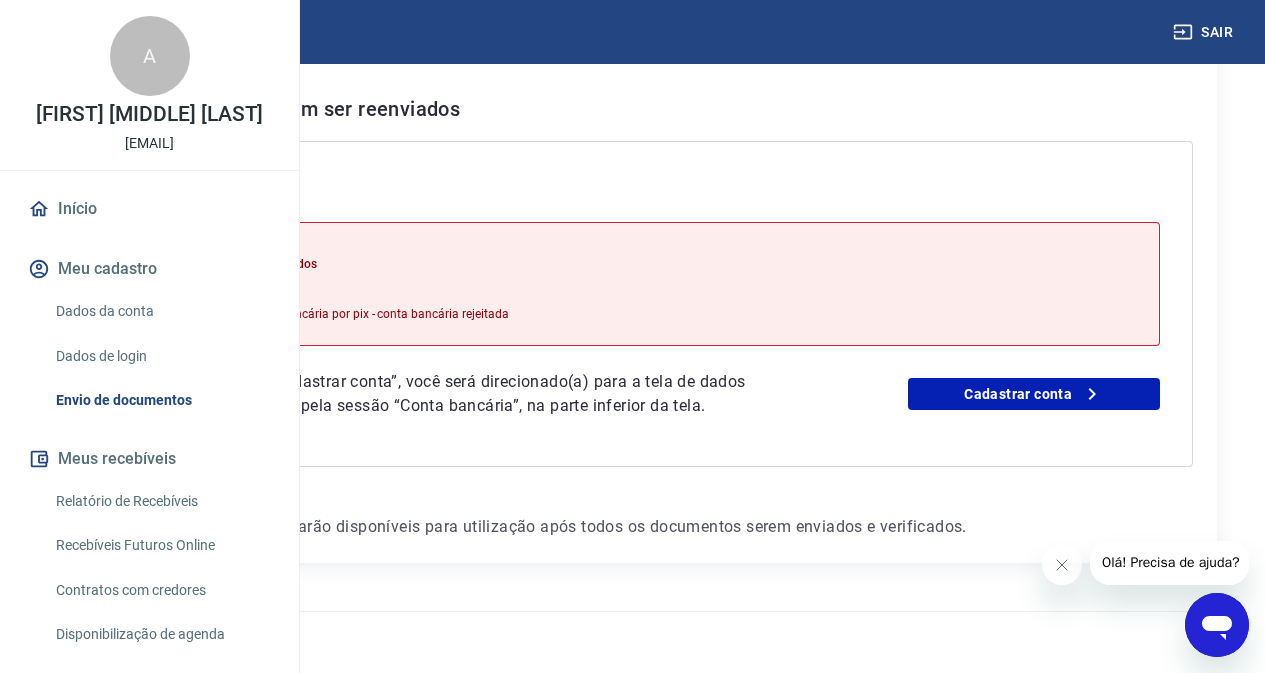 scroll, scrollTop: 467, scrollLeft: 0, axis: vertical 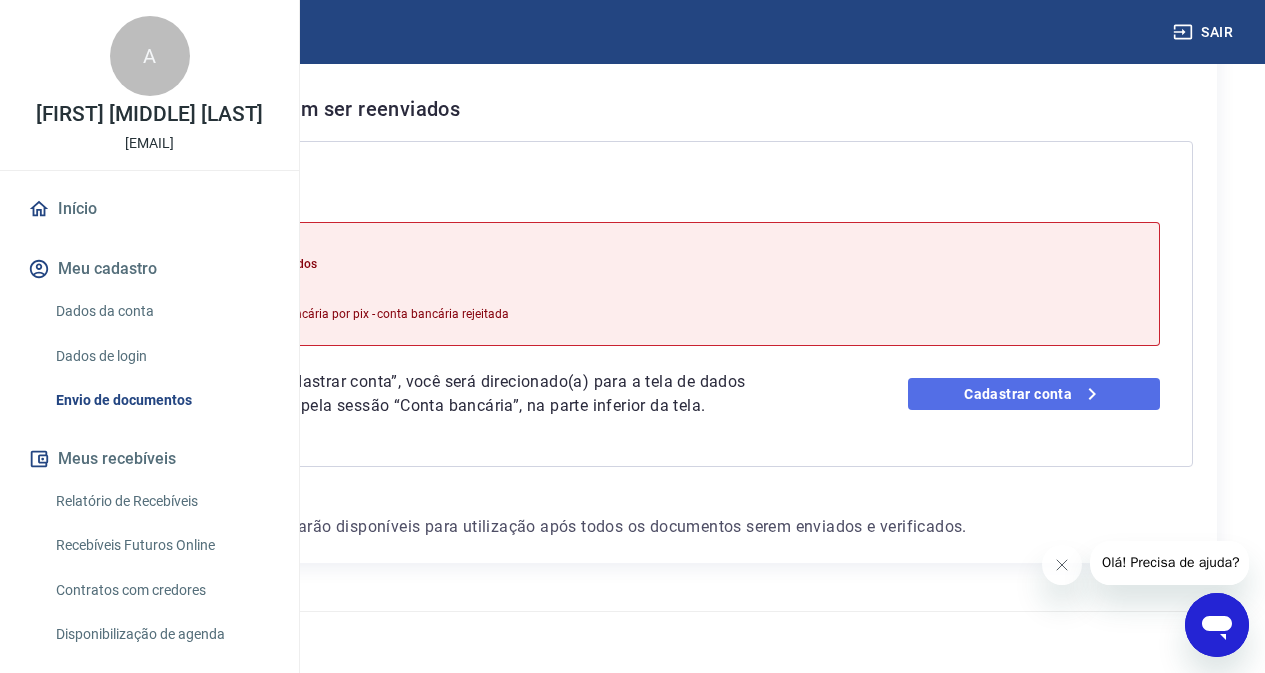 click on "Cadastrar conta" at bounding box center [1034, 394] 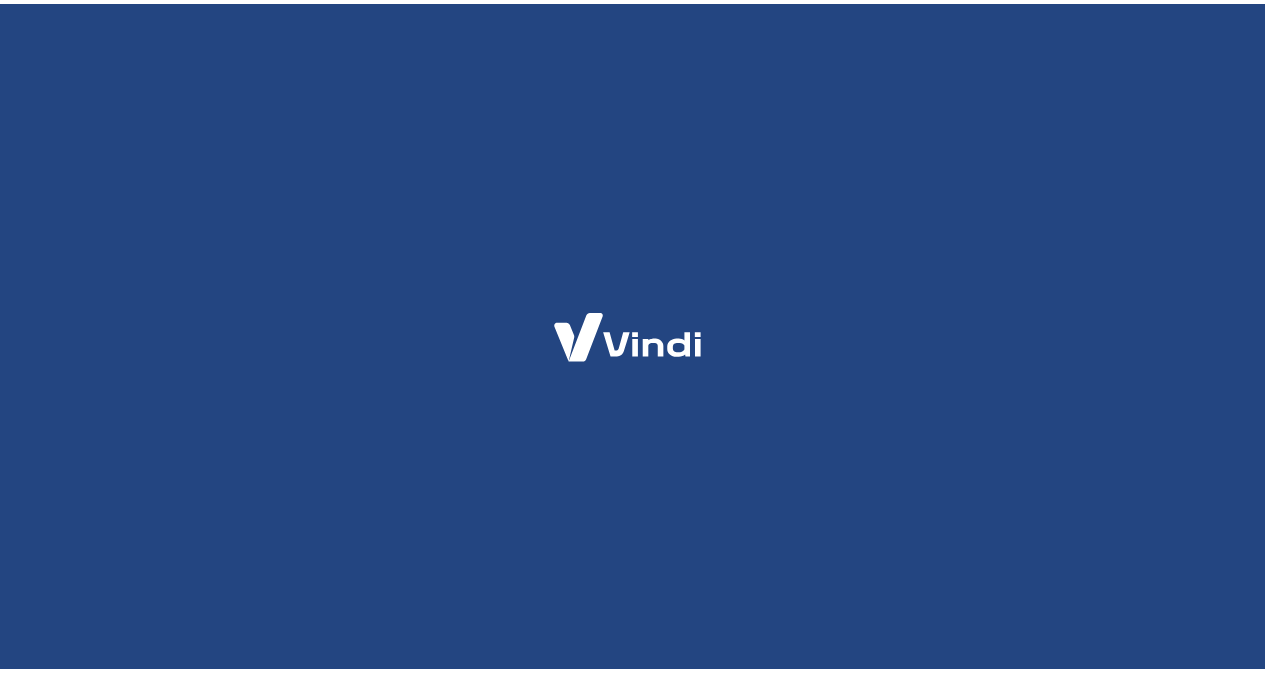 scroll, scrollTop: 0, scrollLeft: 0, axis: both 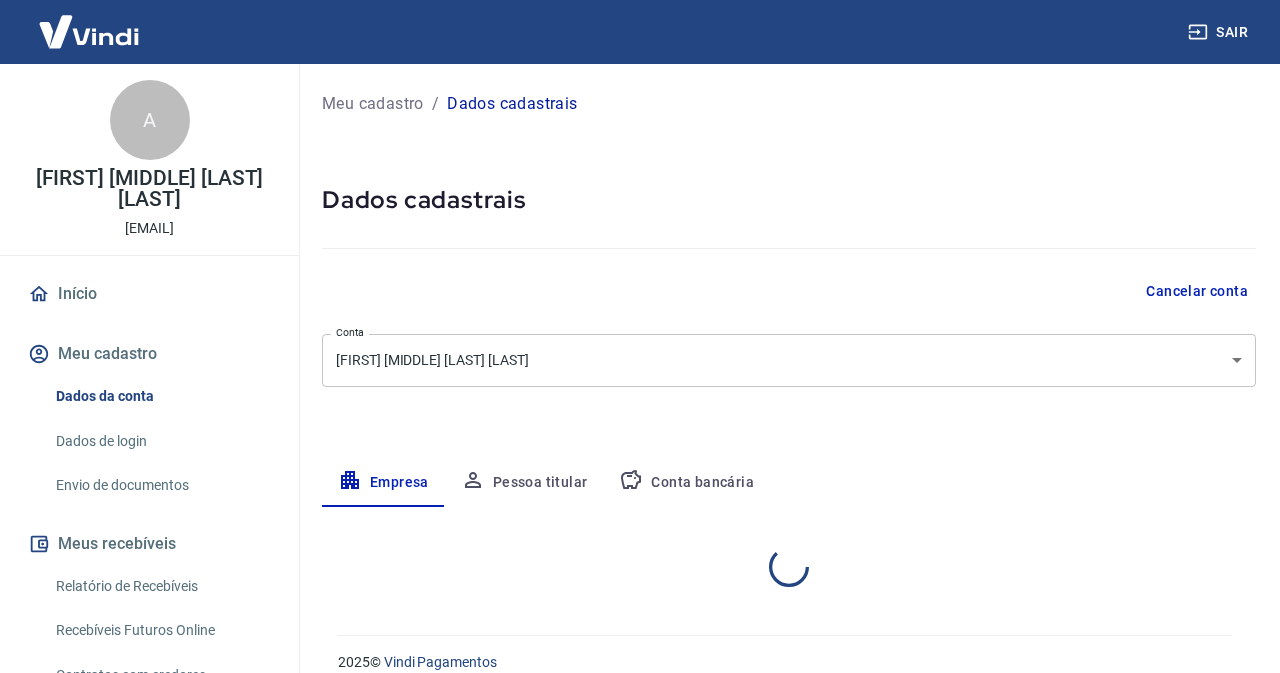 select on "RJ" 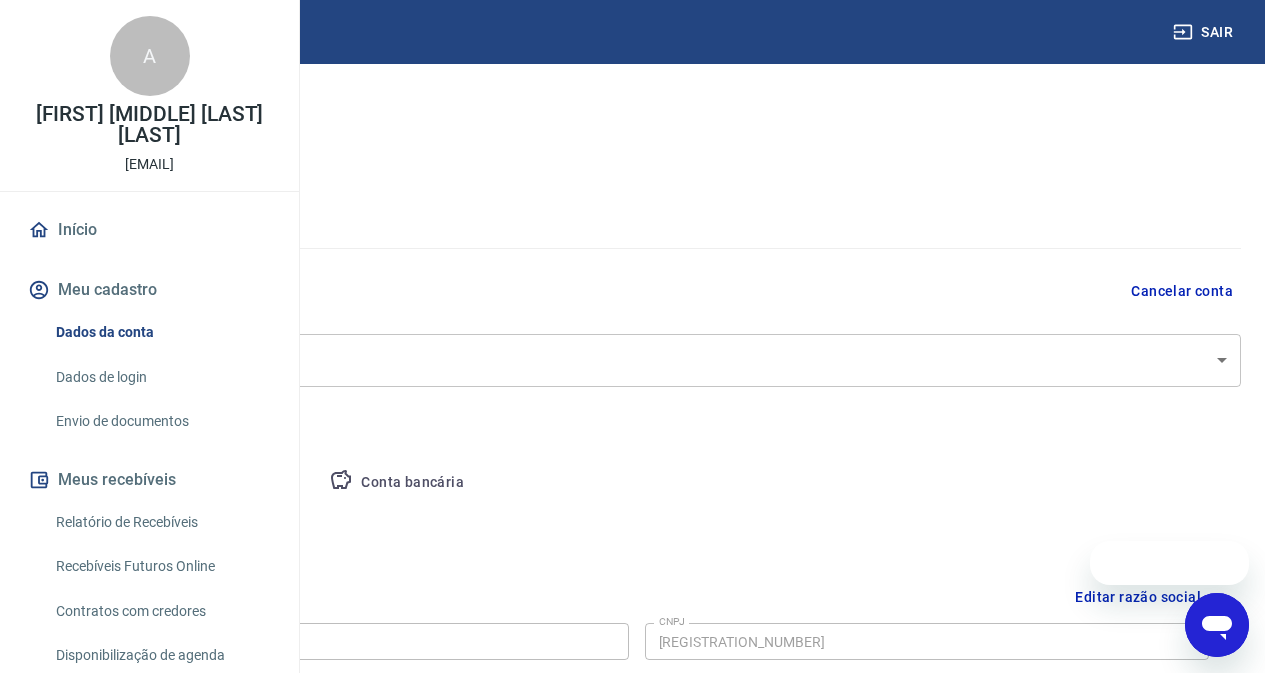 scroll, scrollTop: 0, scrollLeft: 0, axis: both 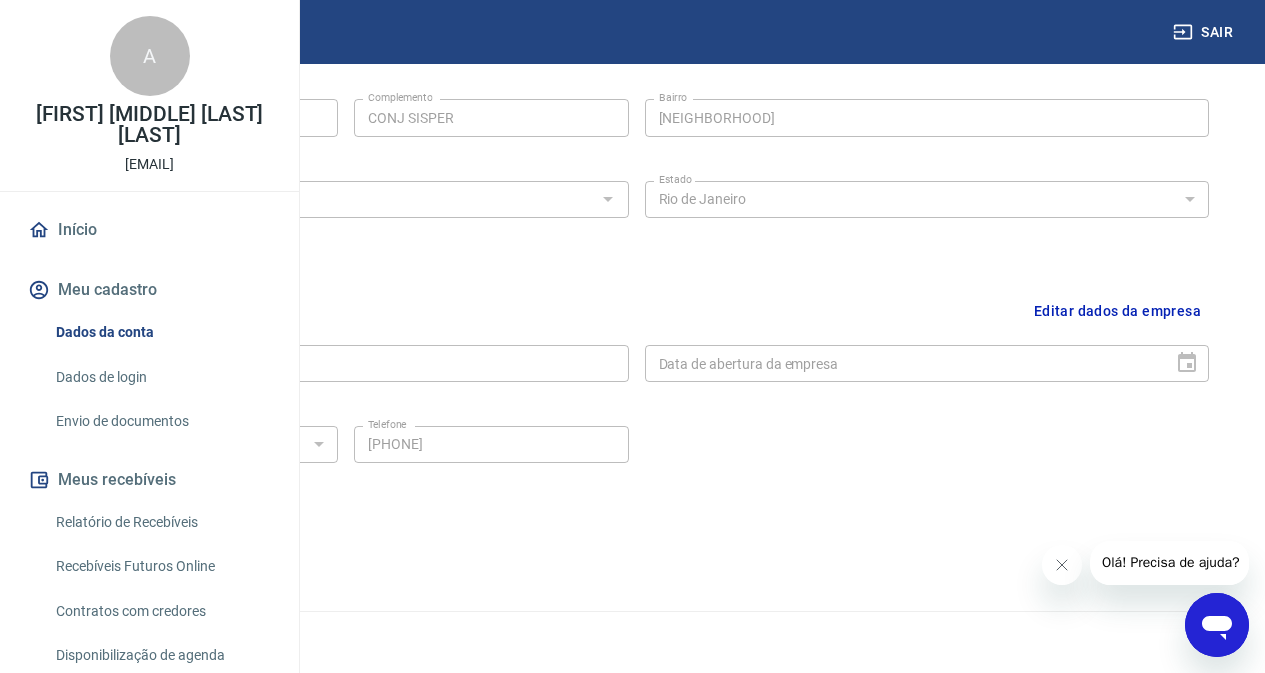click on "Data de abertura da empresa" at bounding box center (927, 363) 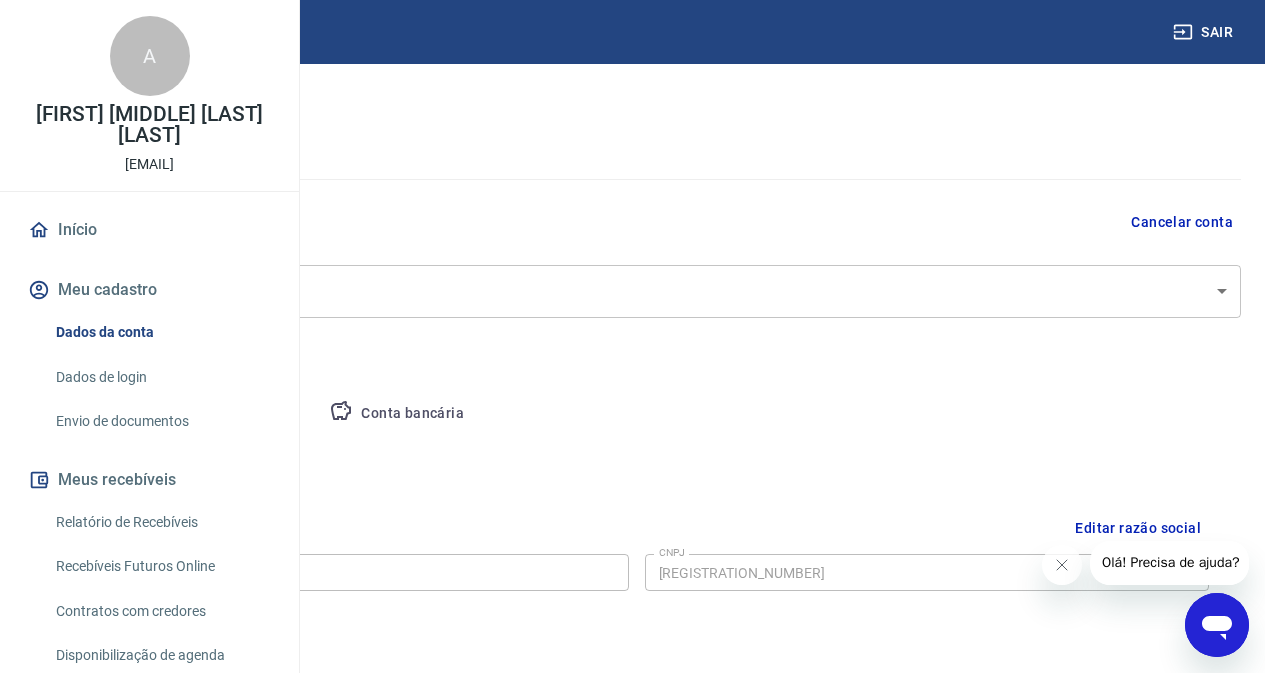 scroll, scrollTop: 0, scrollLeft: 0, axis: both 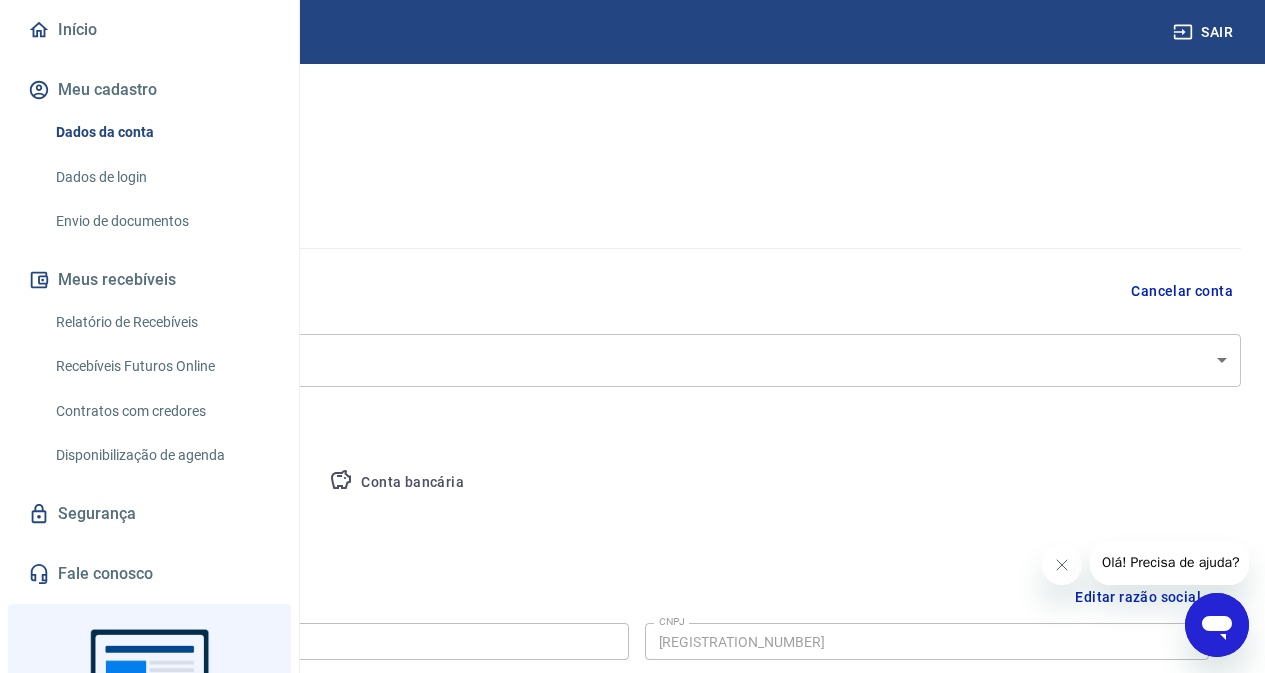 click on "Relatório de Recebíveis" at bounding box center (161, 322) 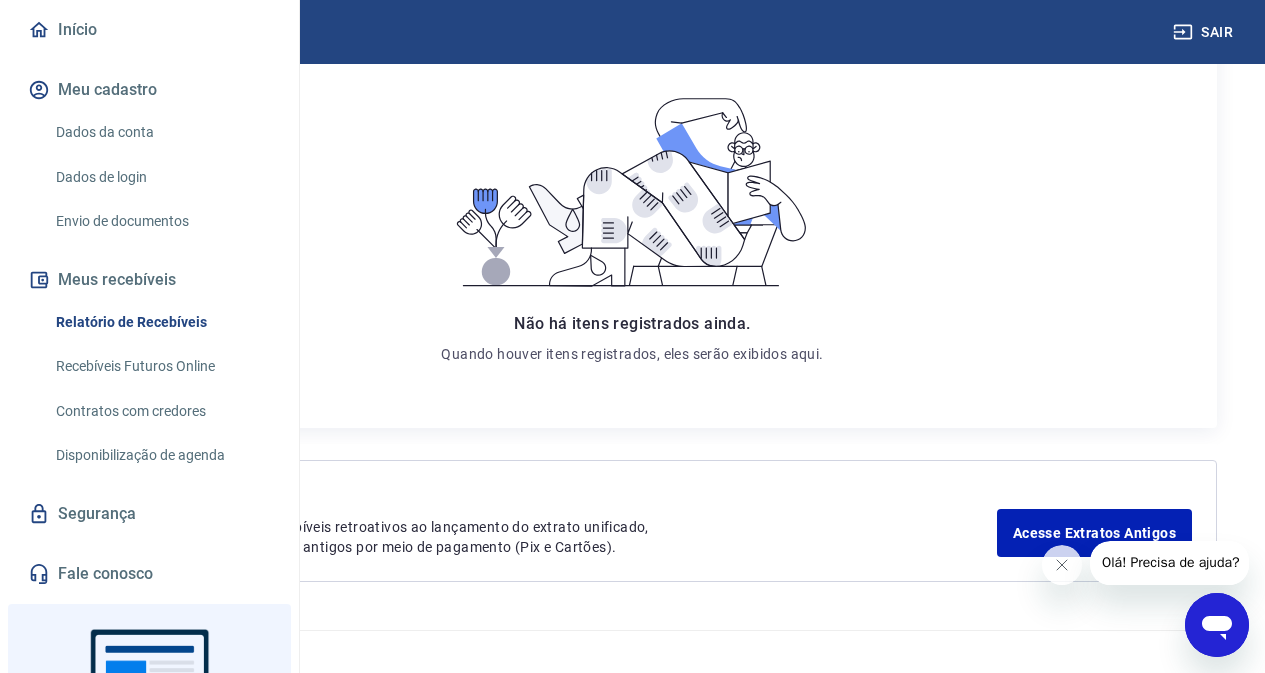 scroll, scrollTop: 320, scrollLeft: 0, axis: vertical 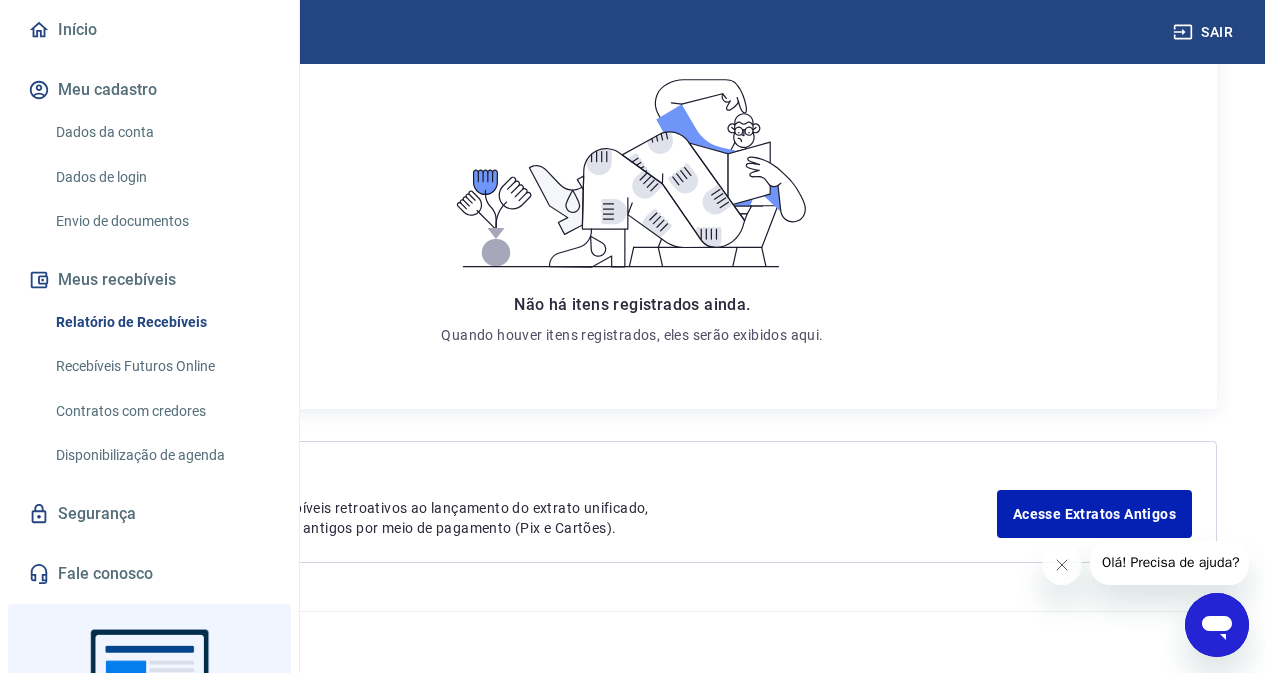 click on "Recebíveis Futuros Online" at bounding box center [161, 366] 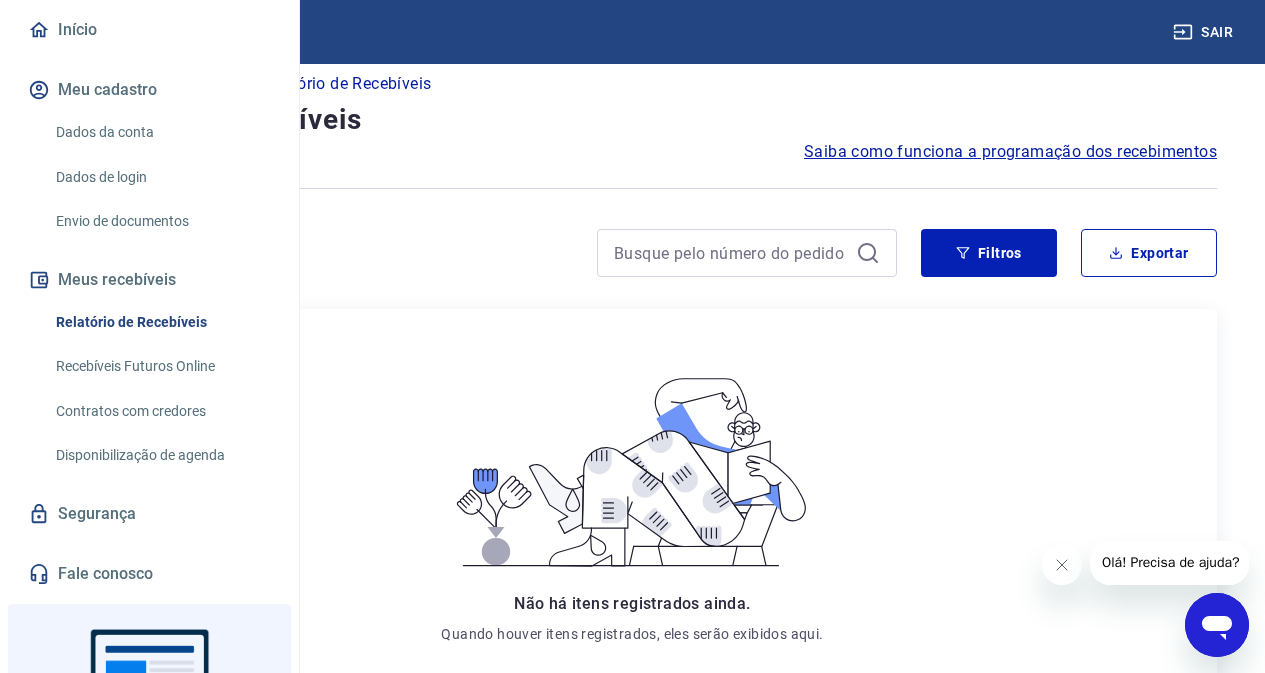 scroll, scrollTop: 0, scrollLeft: 0, axis: both 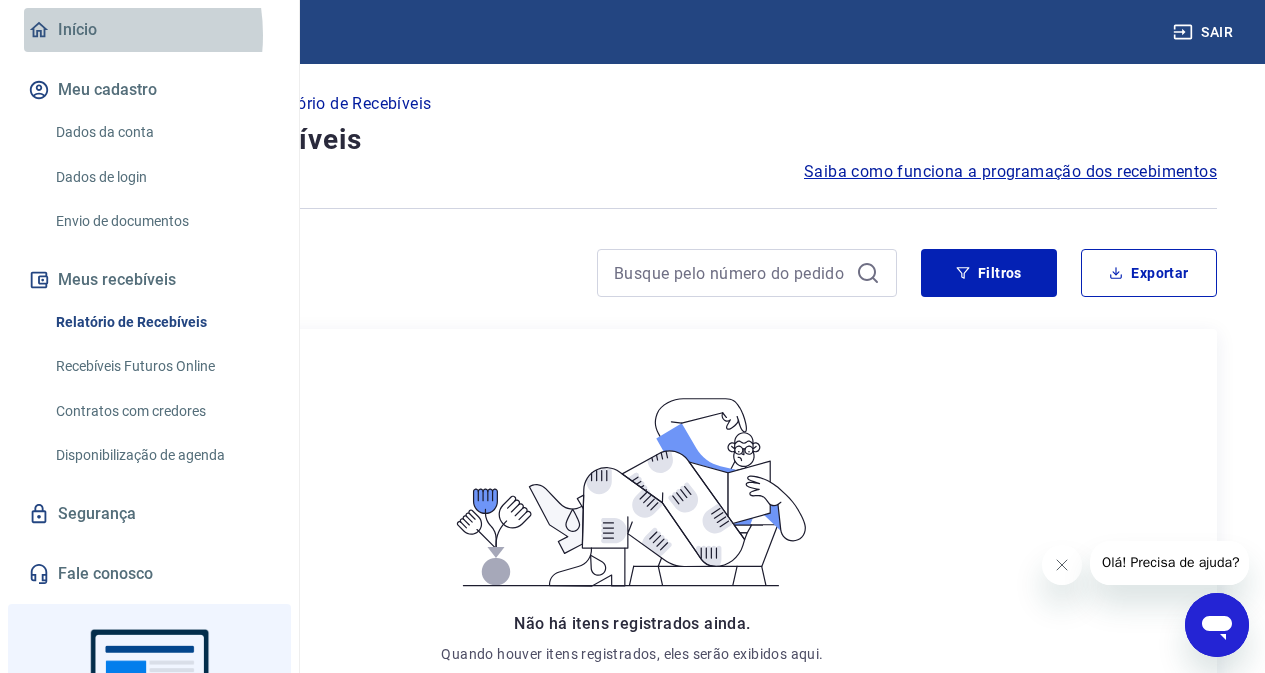 click on "Início" at bounding box center (149, 30) 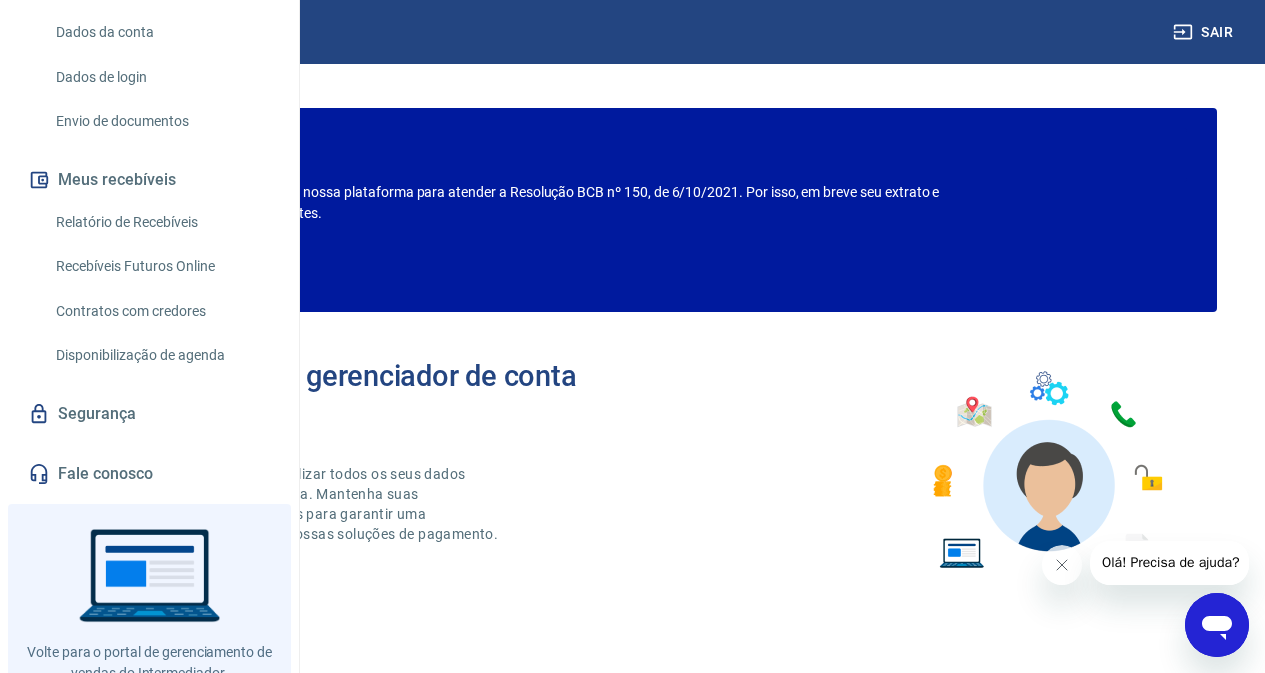 scroll, scrollTop: 429, scrollLeft: 0, axis: vertical 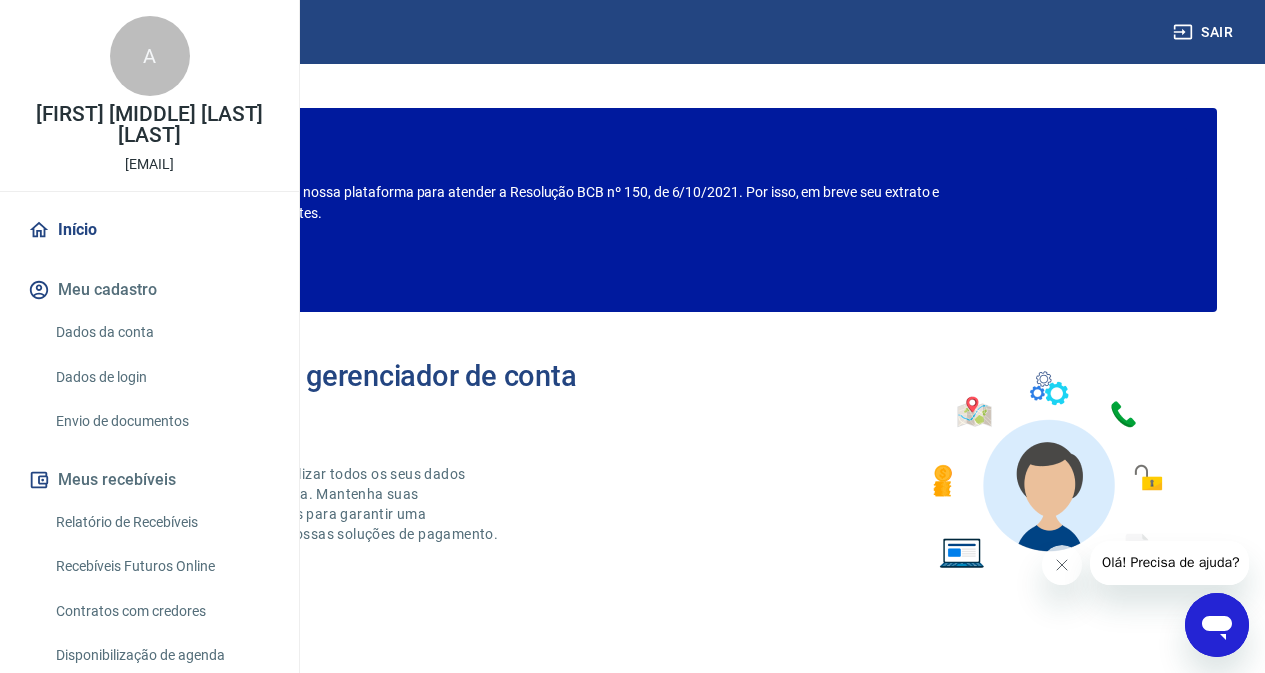 click at bounding box center (89, 31) 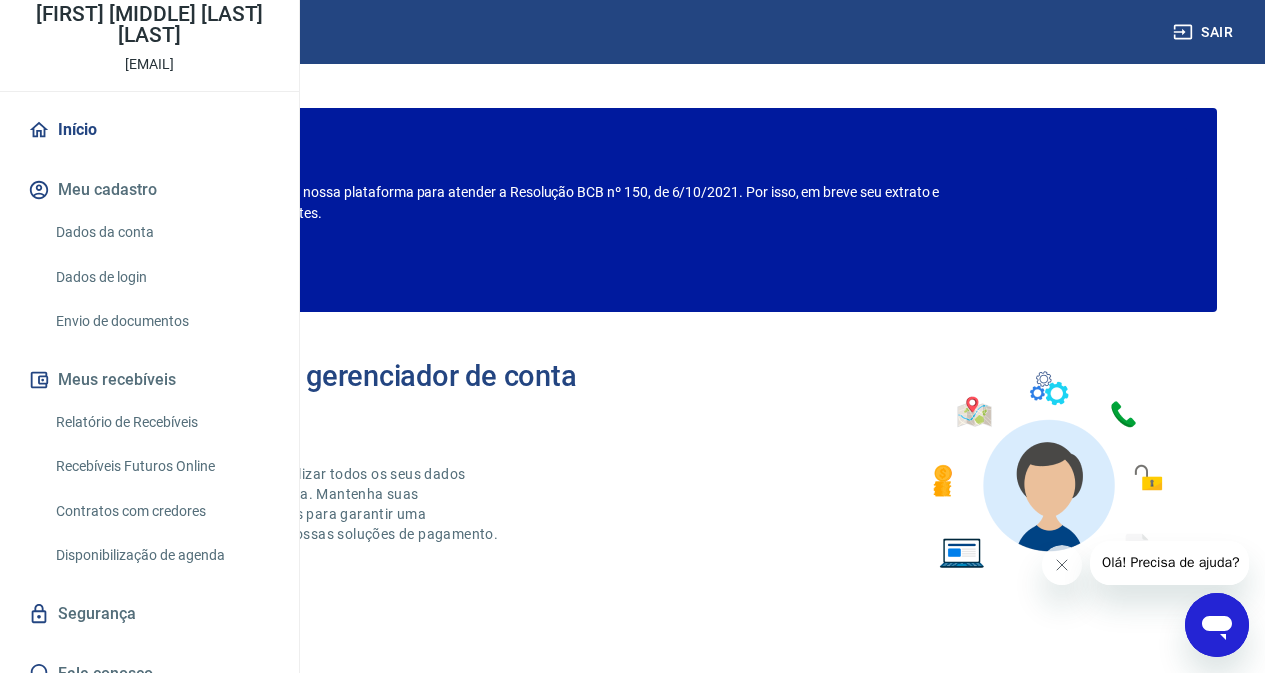 scroll, scrollTop: 300, scrollLeft: 0, axis: vertical 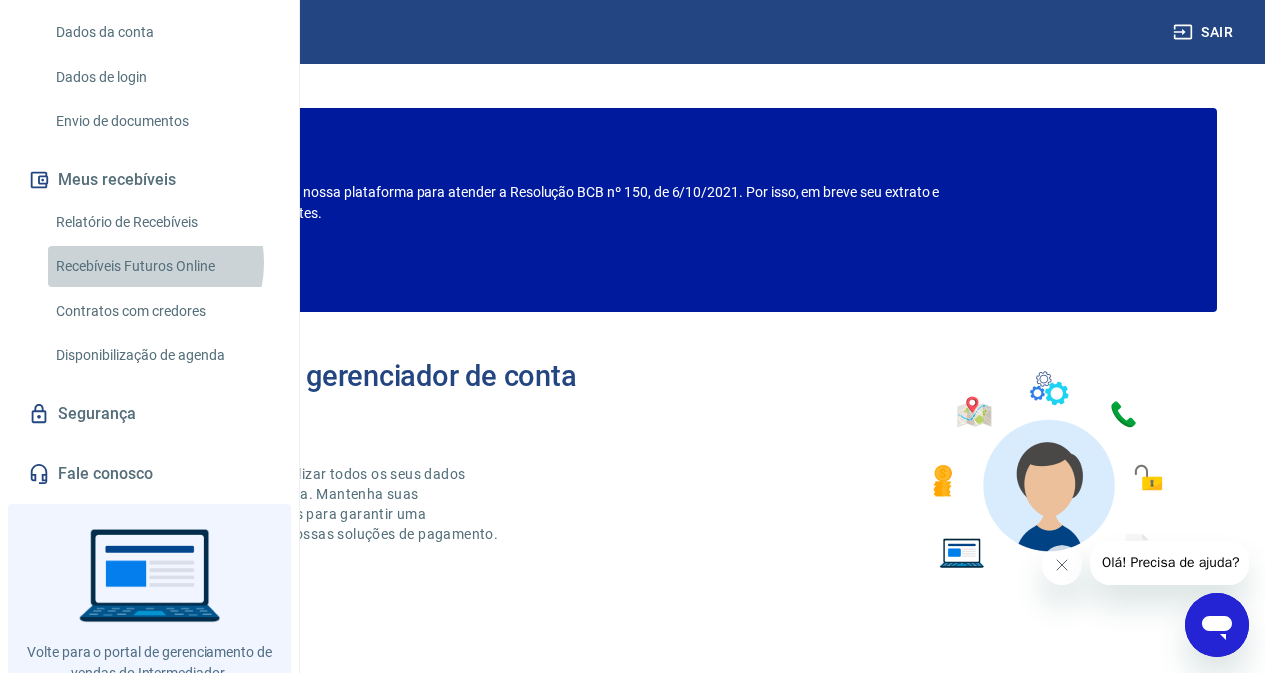 click on "Recebíveis Futuros Online" at bounding box center [161, 266] 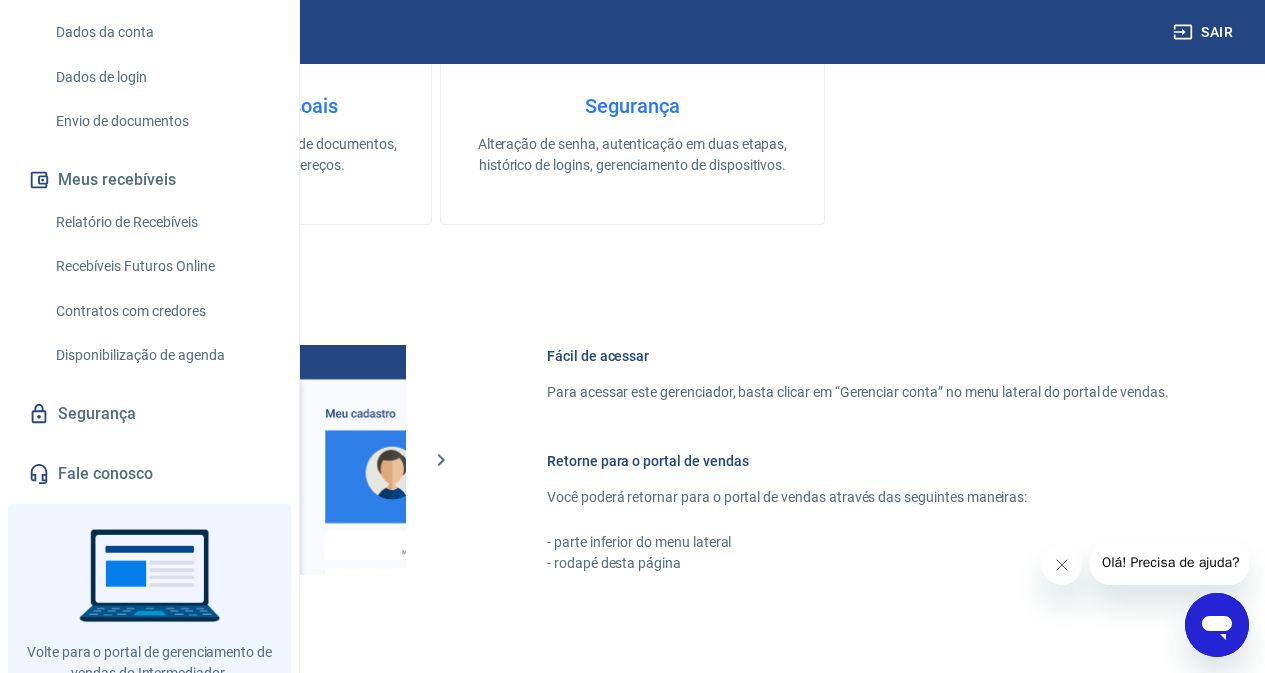 scroll, scrollTop: 900, scrollLeft: 0, axis: vertical 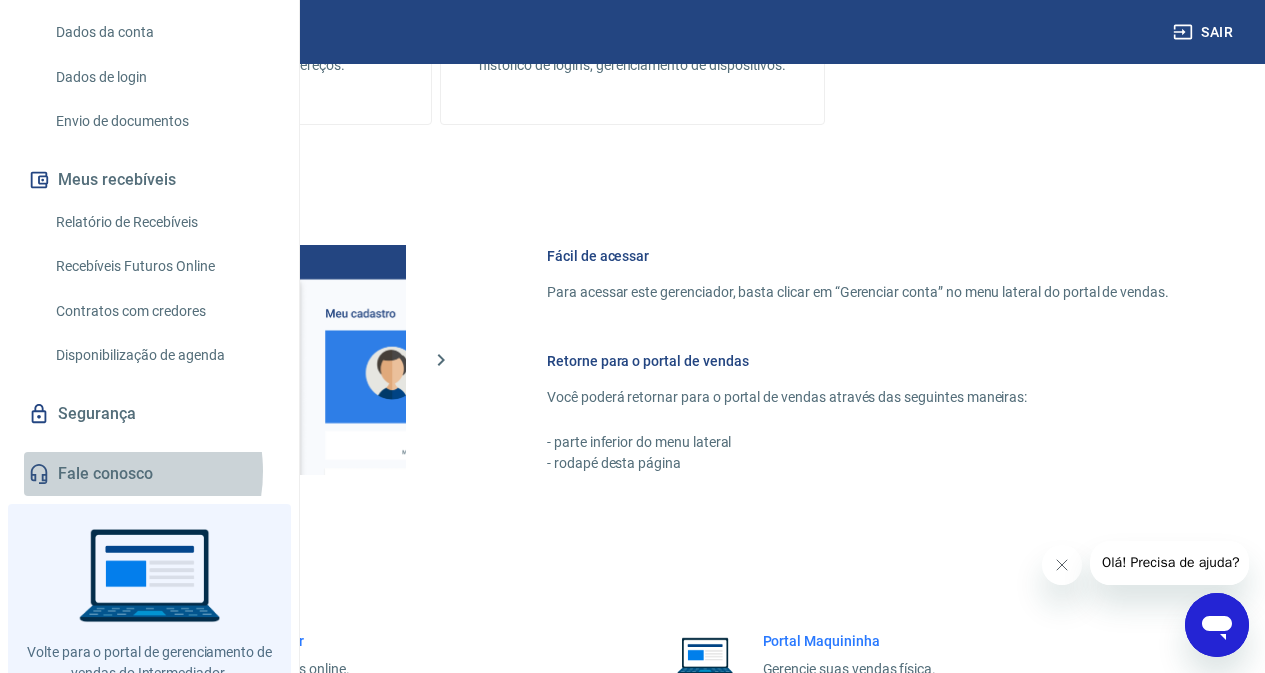 click on "Fale conosco" at bounding box center [149, 474] 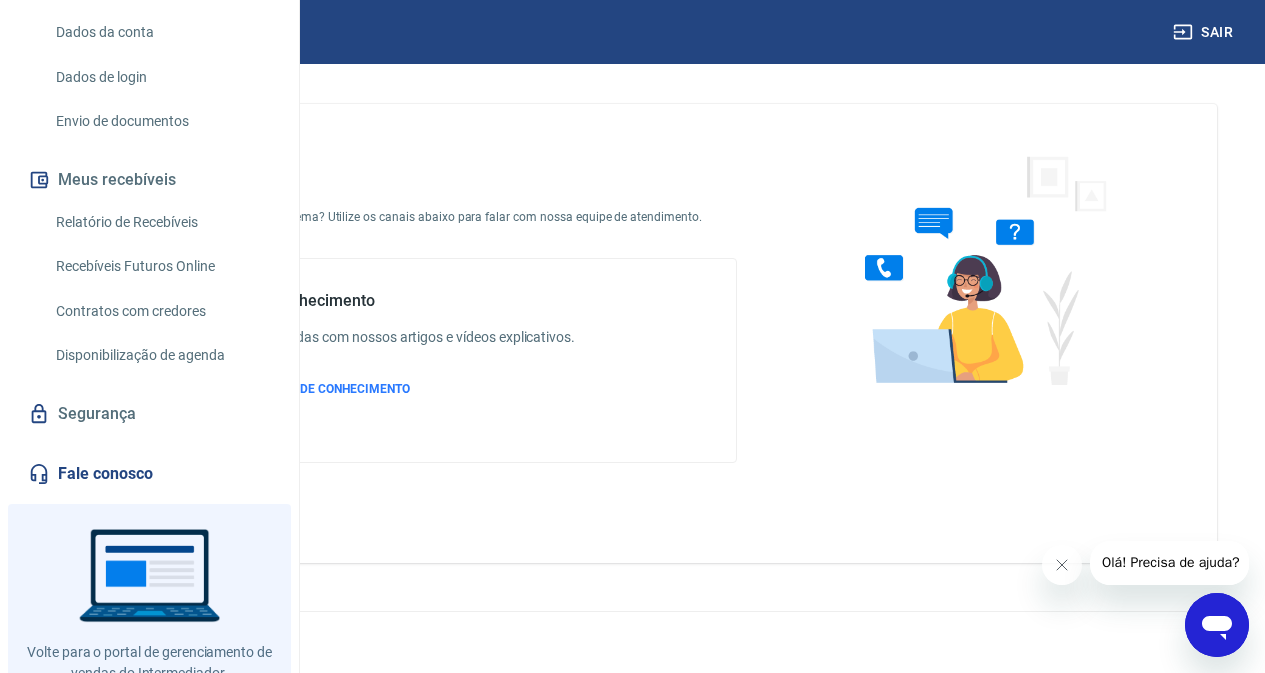 scroll, scrollTop: 3, scrollLeft: 0, axis: vertical 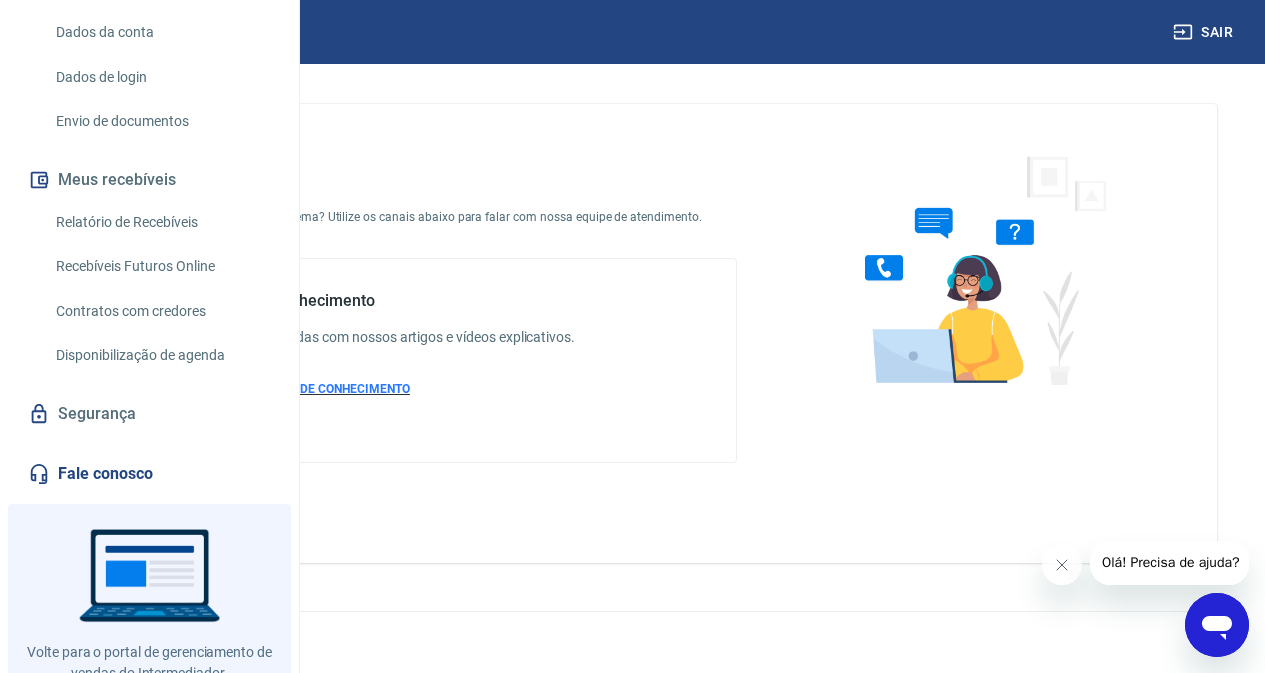 click on "ACESSAR BASE DE CONHECIMENTO" at bounding box center (311, 389) 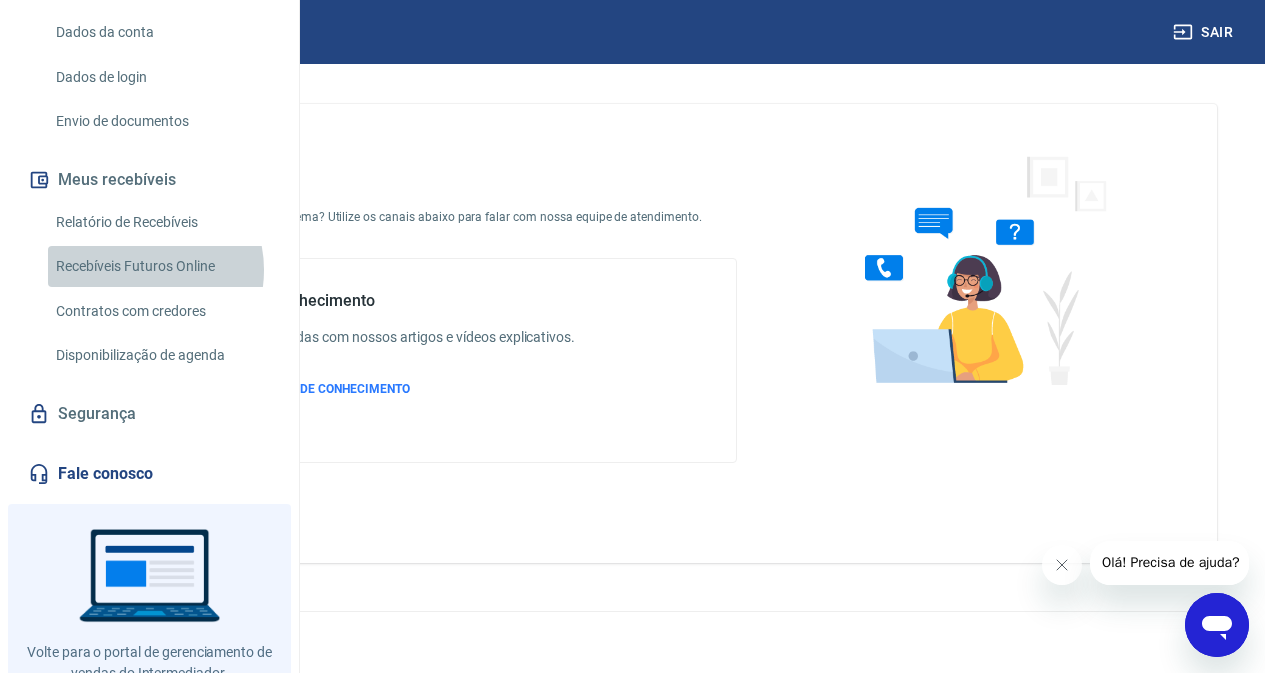 click on "Recebíveis Futuros Online" at bounding box center (161, 266) 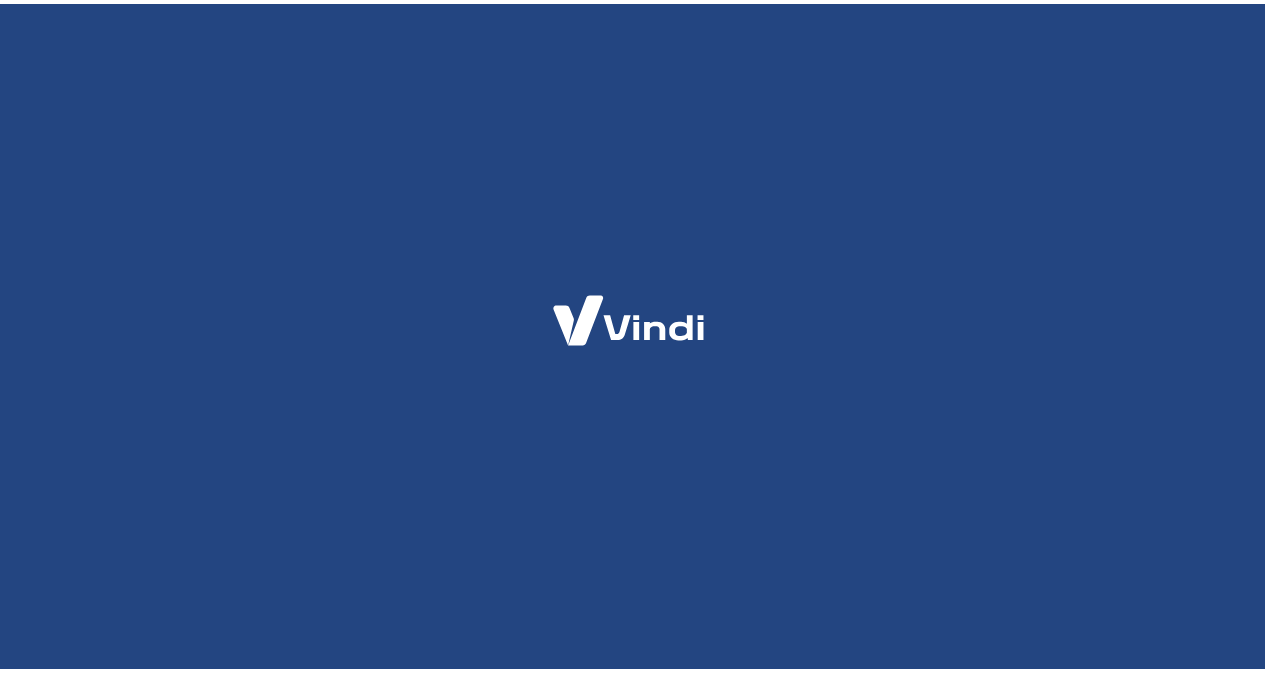 scroll, scrollTop: 0, scrollLeft: 0, axis: both 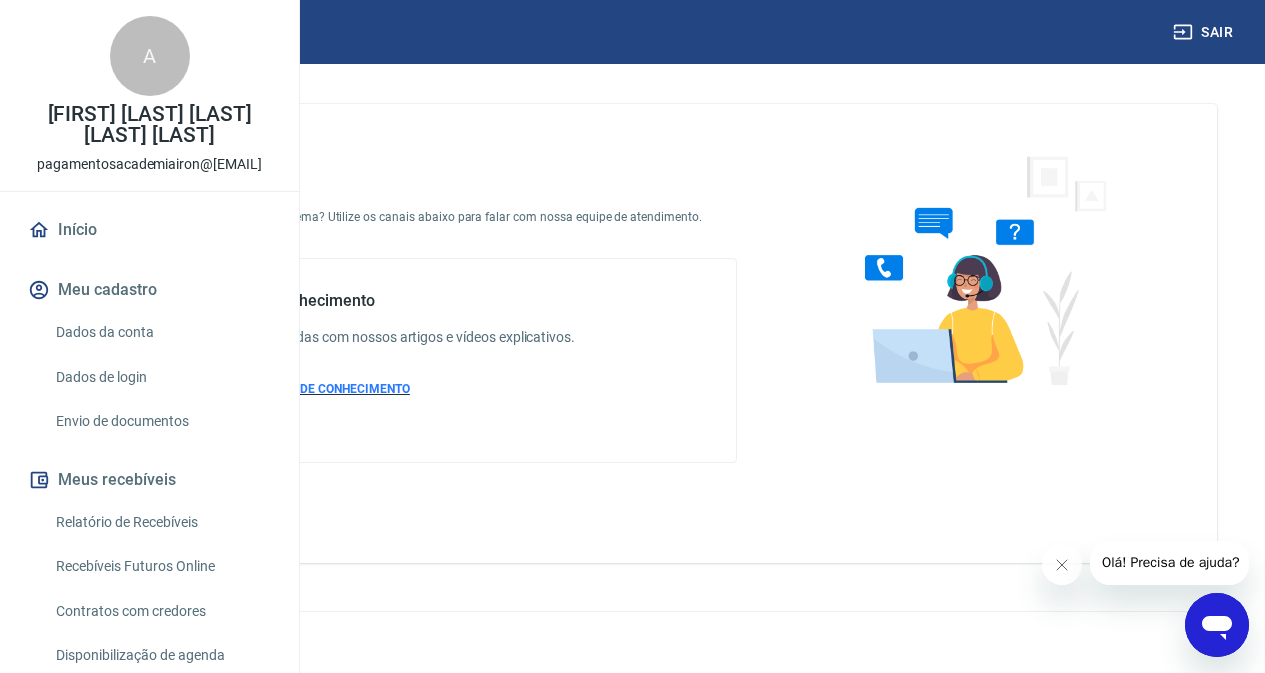 click on "ACESSAR BASE DE CONHECIMENTO" at bounding box center (311, 389) 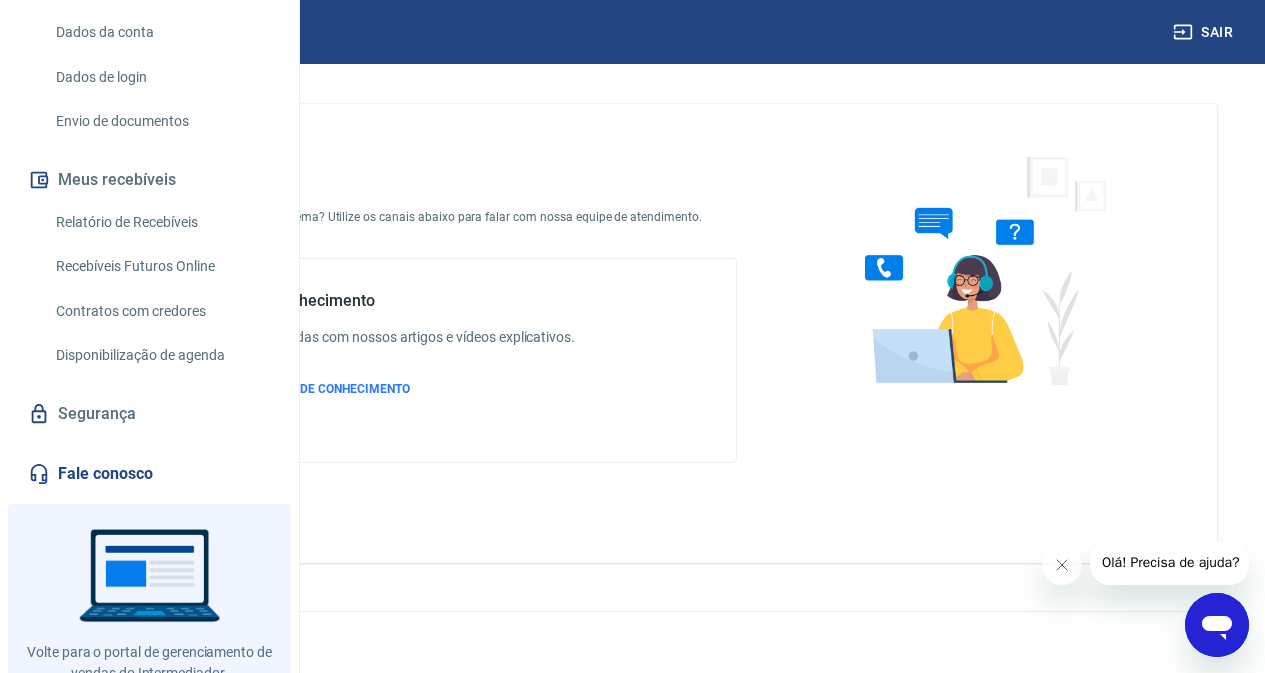 scroll, scrollTop: 200, scrollLeft: 0, axis: vertical 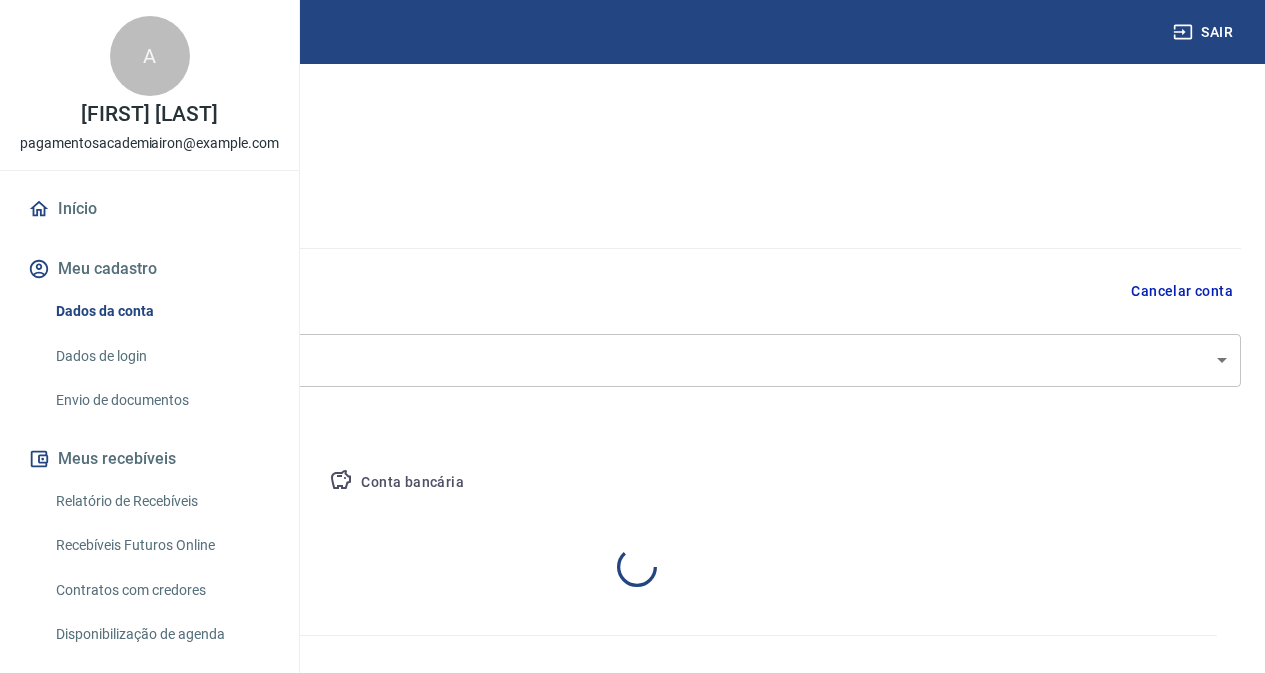 select on "RJ" 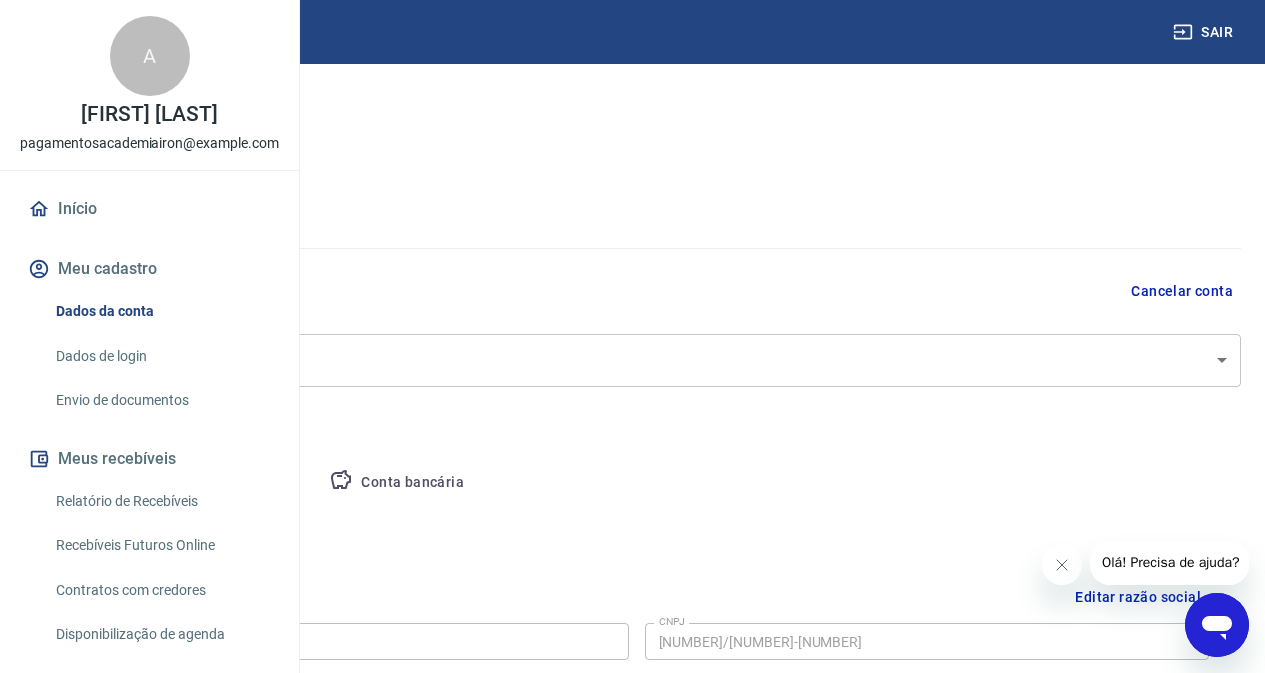 scroll, scrollTop: 0, scrollLeft: 0, axis: both 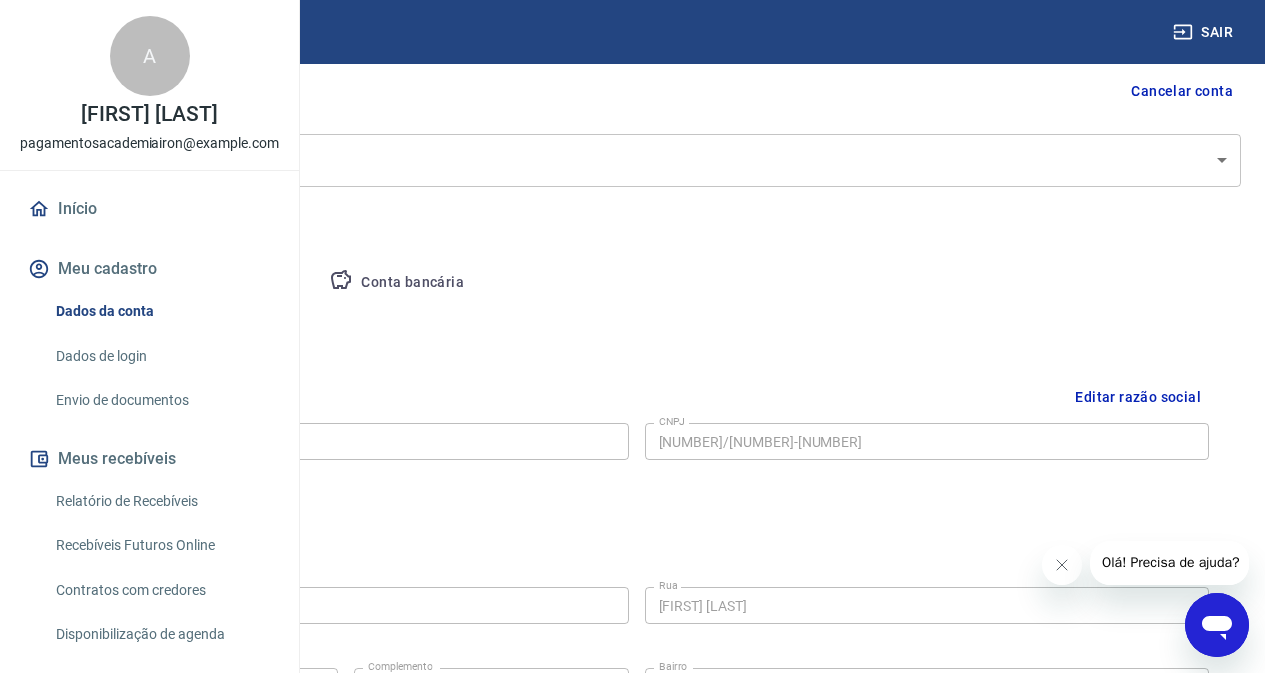 click on "Pessoa titular" at bounding box center [234, 283] 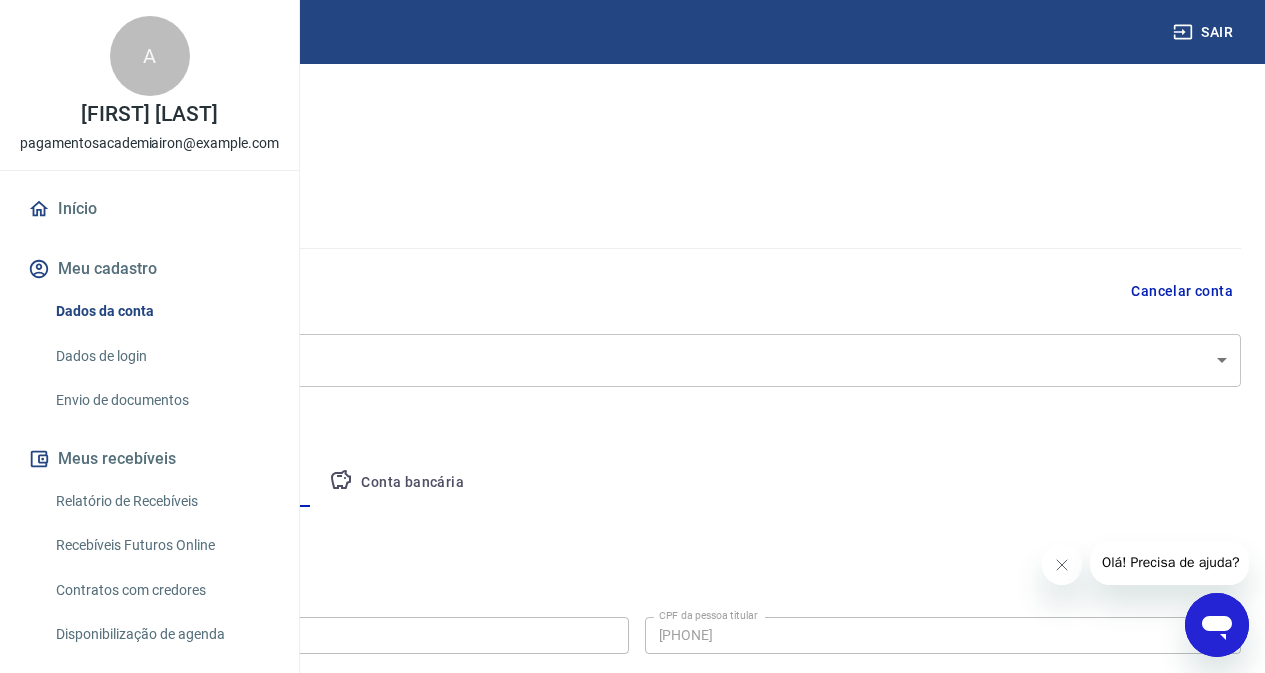 scroll, scrollTop: 127, scrollLeft: 0, axis: vertical 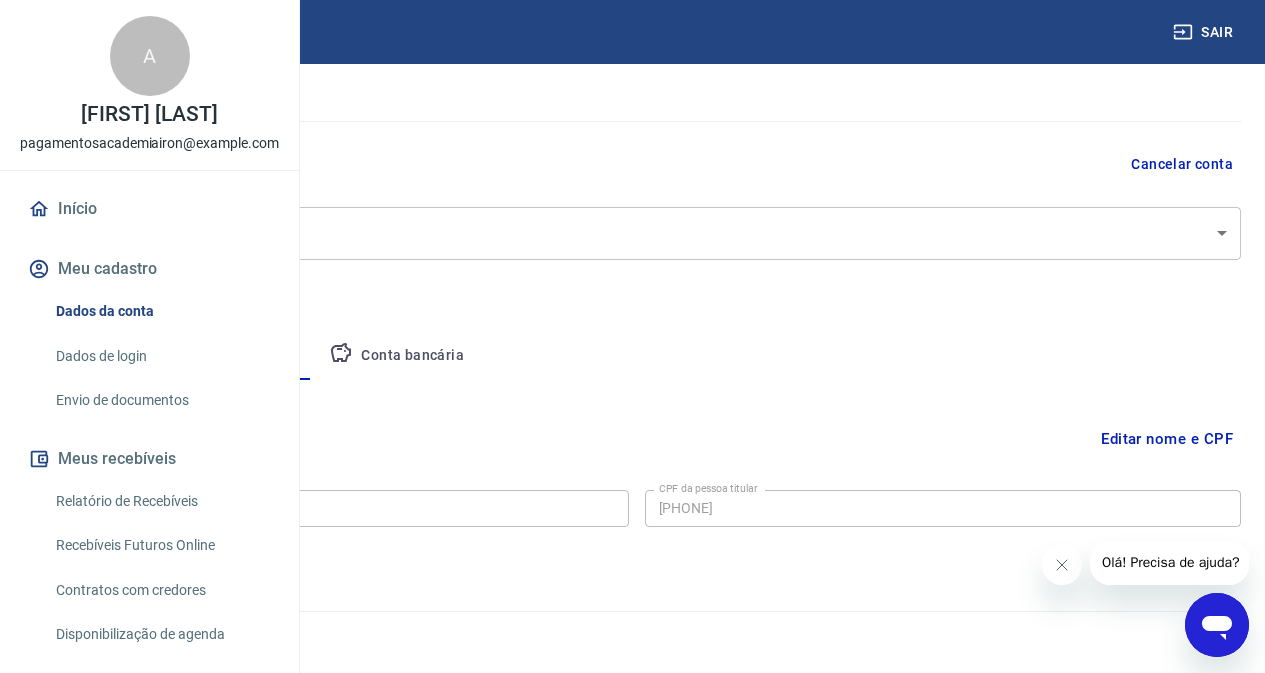 click on "Conta bancária" at bounding box center [396, 356] 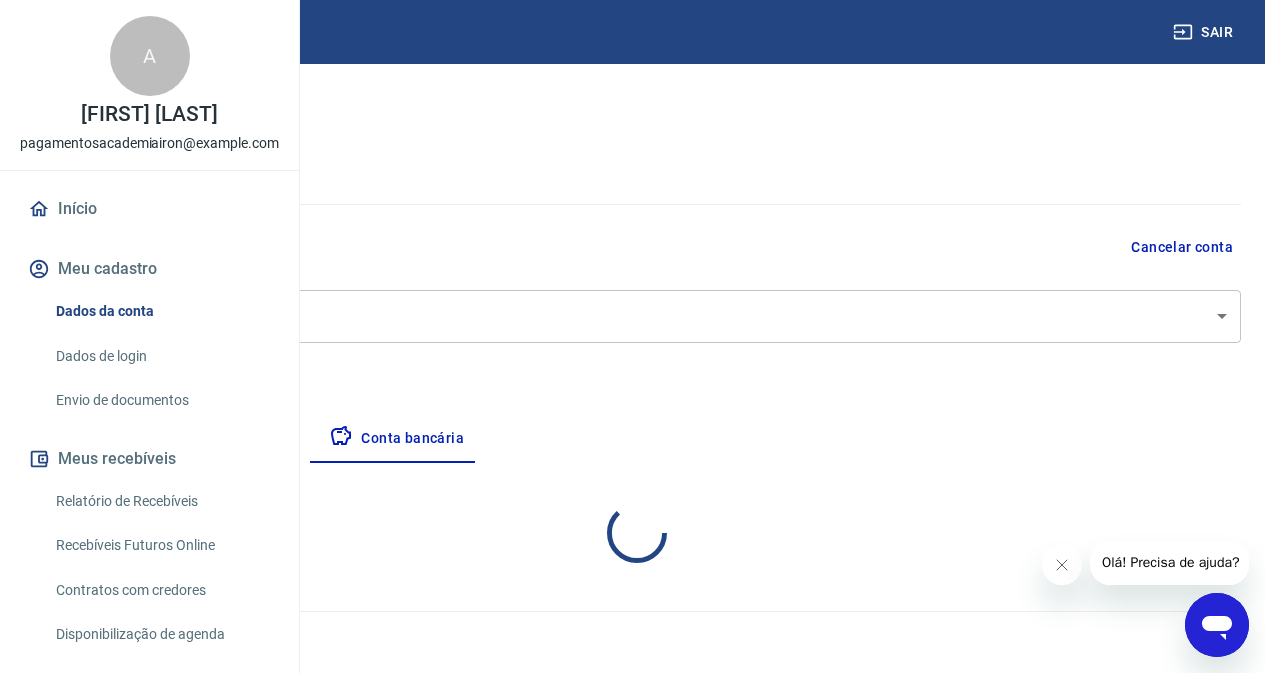 select on "1" 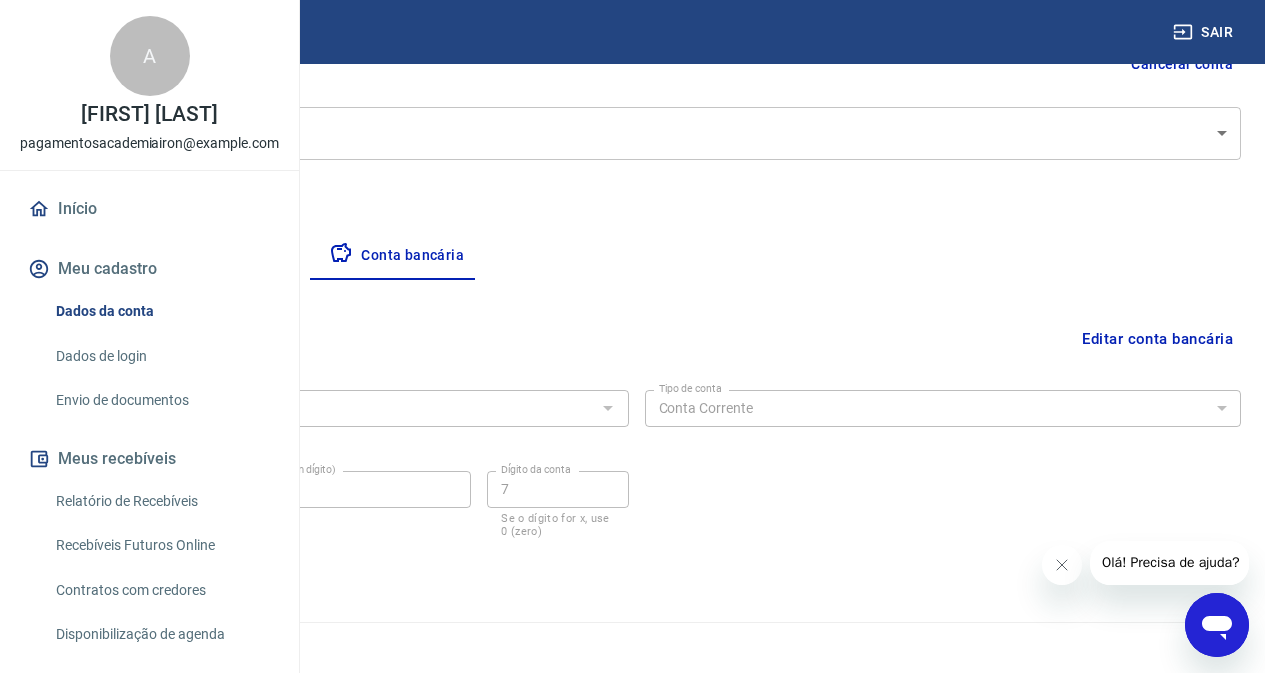 scroll, scrollTop: 238, scrollLeft: 0, axis: vertical 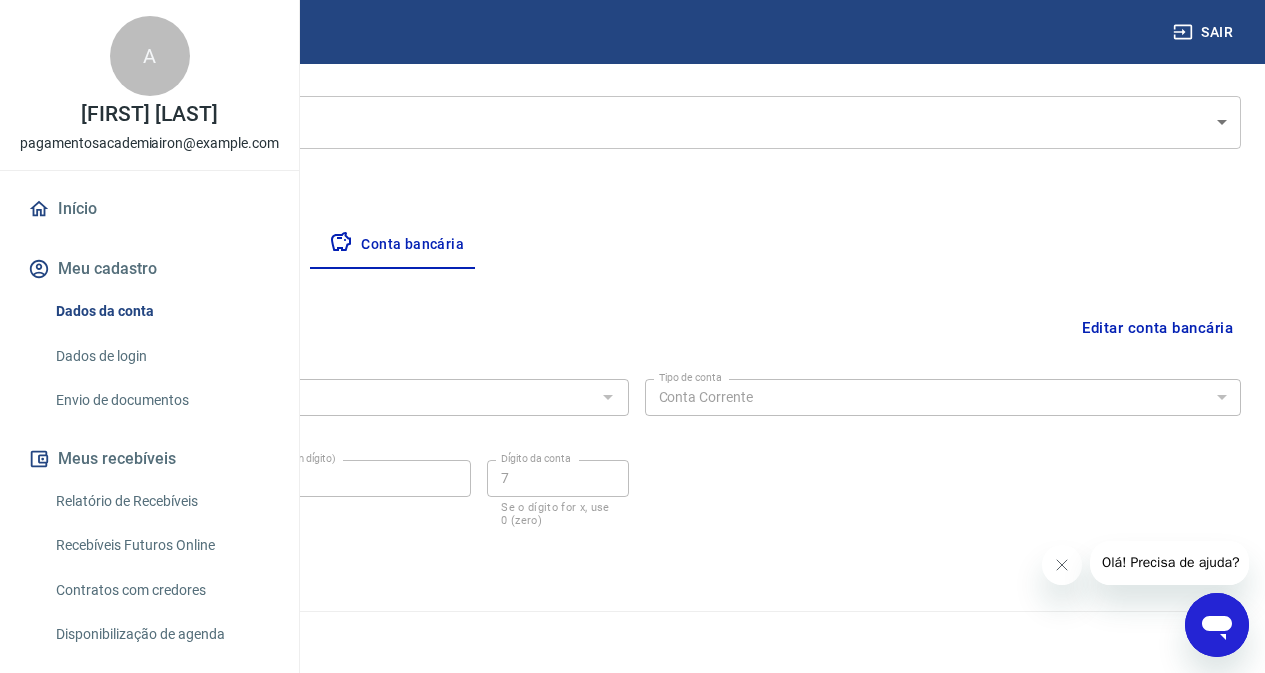 click on "Sair A [FIRST] [LAST] pagamentosacademiairon@example.com Início Meu cadastro Dados da conta Dados de login Envio de documentos Meus recebíveis Relatório de Recebíveis Recebíveis Futuros Online Contratos com credores Disponibilização de agenda Segurança Fale conosco Volte para o portal de gerenciamento de vendas do Intermediador. Voltar para Intermediador Meu cadastro / Dados cadastrais Dados cadastrais Cancelar conta Conta [FIRST] [LAST] [object Object] Conta Empresa Pessoa titular Conta bancária Editar conta bancária Banco 341 - ITAÚ UNIBANCO S.A. Banco Tipo de conta Conta Corrente Conta Poupança Tipo de conta Agência (sem dígito) 7818 Agência (sem dígito) Conta (sem dígito) 03555 Conta (sem dígito) Dígito da conta 7 Dígito da conta Se o dígito for x, use 0 (zero) Atenção Salvar Cancelar 2025 © Vindi Pagamentos" at bounding box center [632, 98] 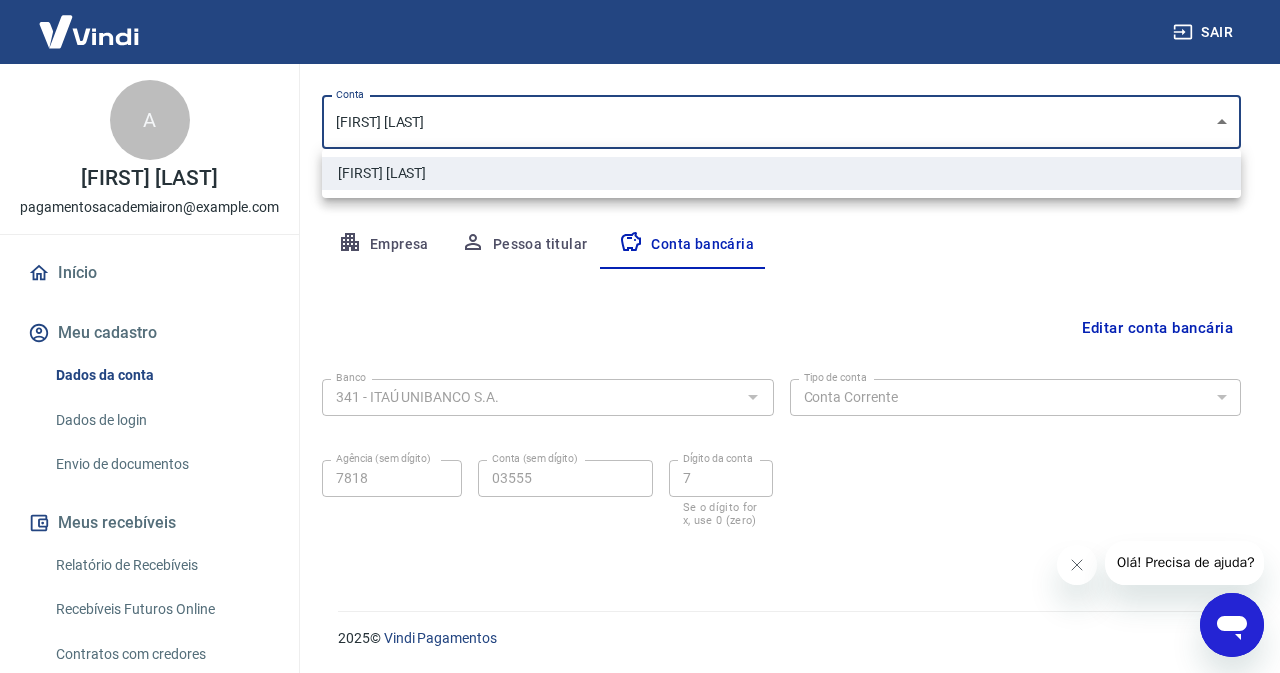 click at bounding box center (640, 336) 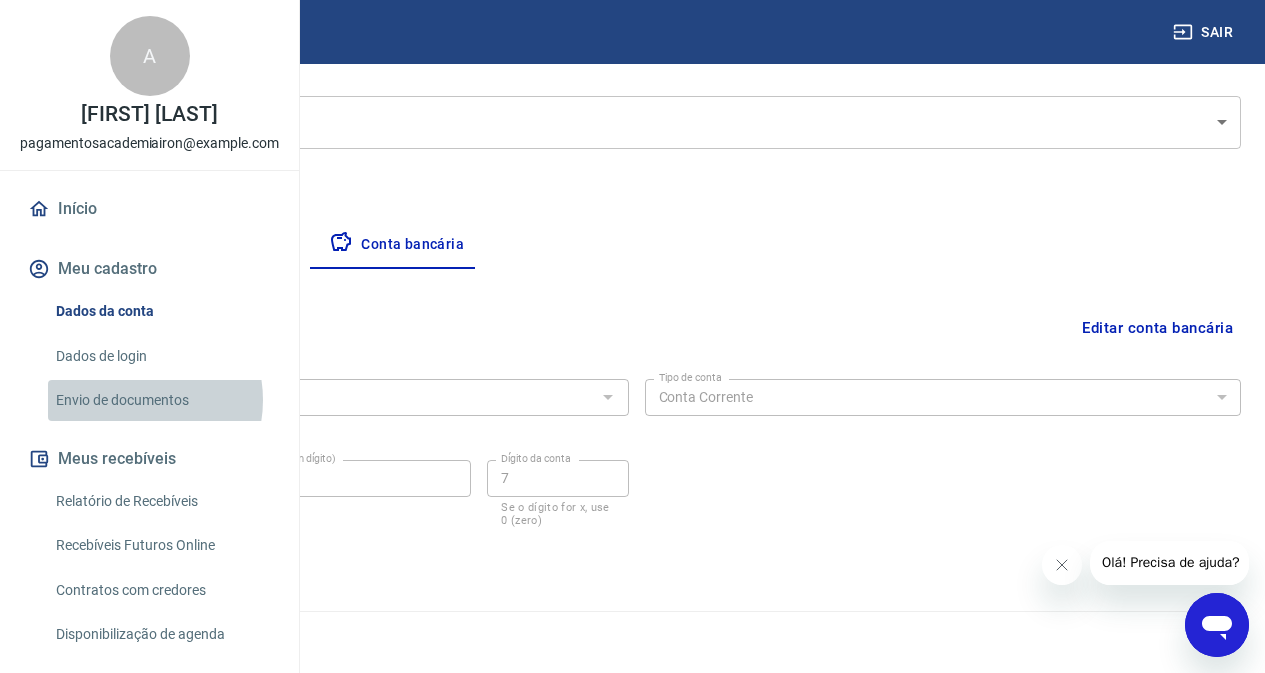 click on "Envio de documentos" at bounding box center [161, 400] 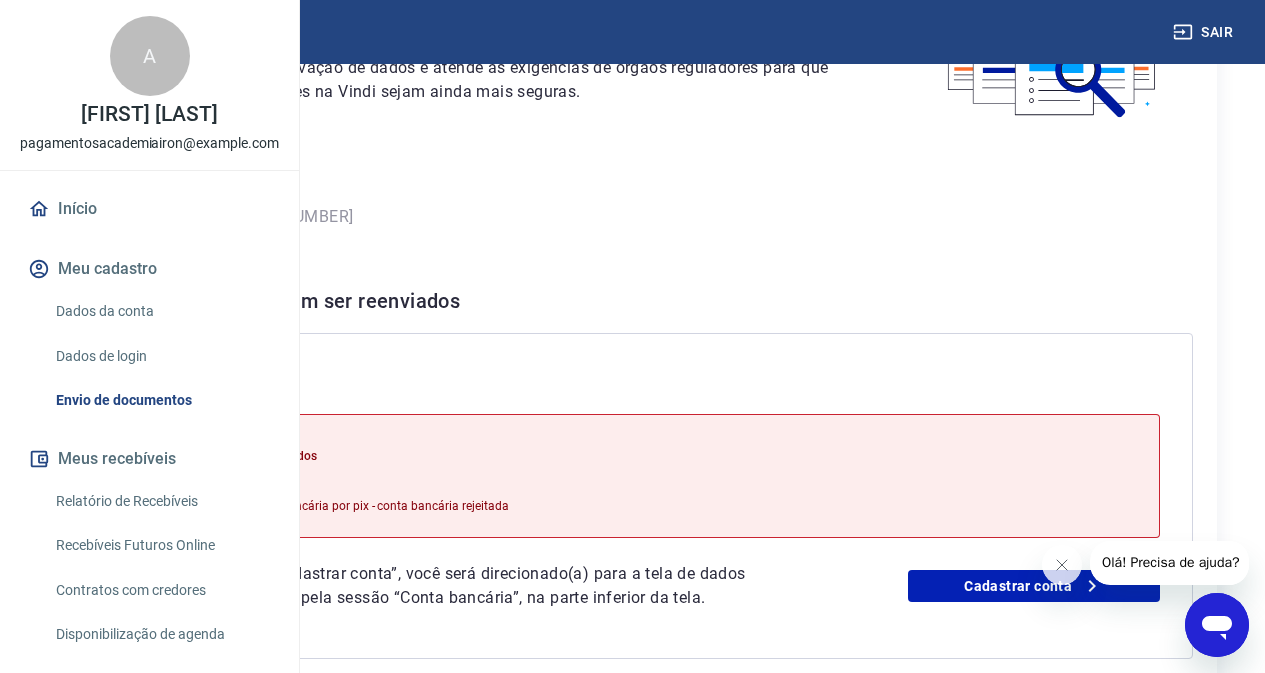 scroll, scrollTop: 400, scrollLeft: 0, axis: vertical 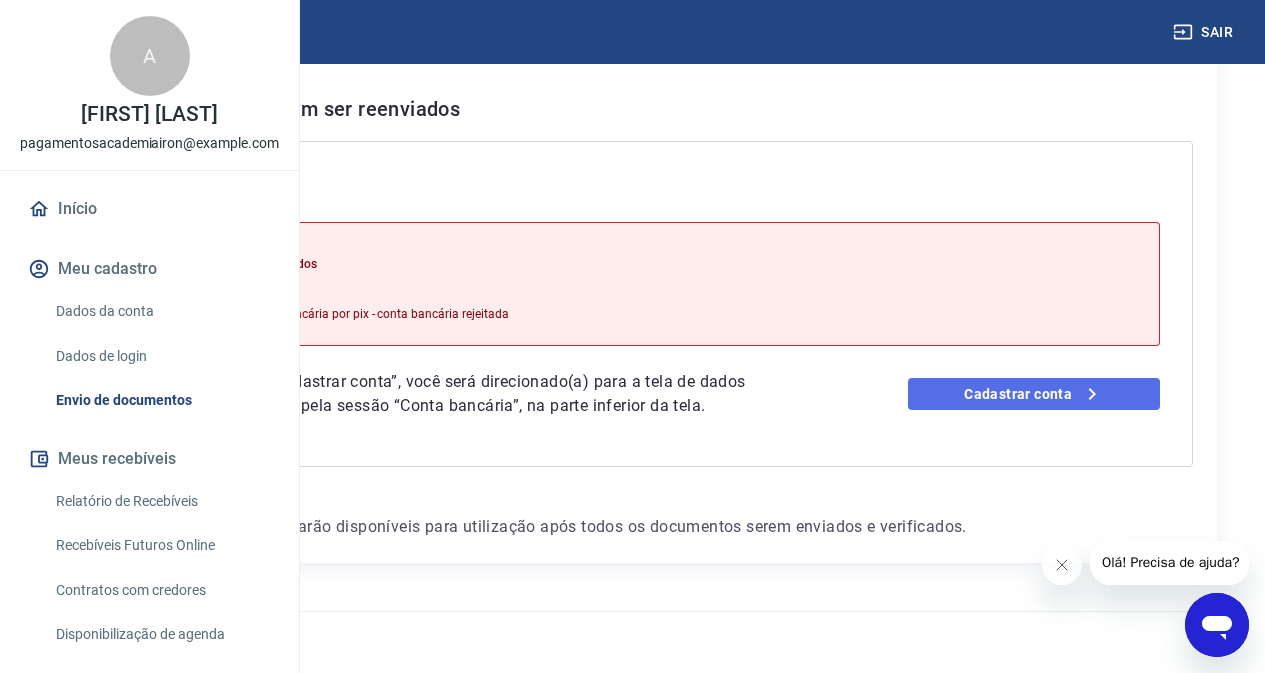 click on "Cadastrar conta" at bounding box center (1034, 394) 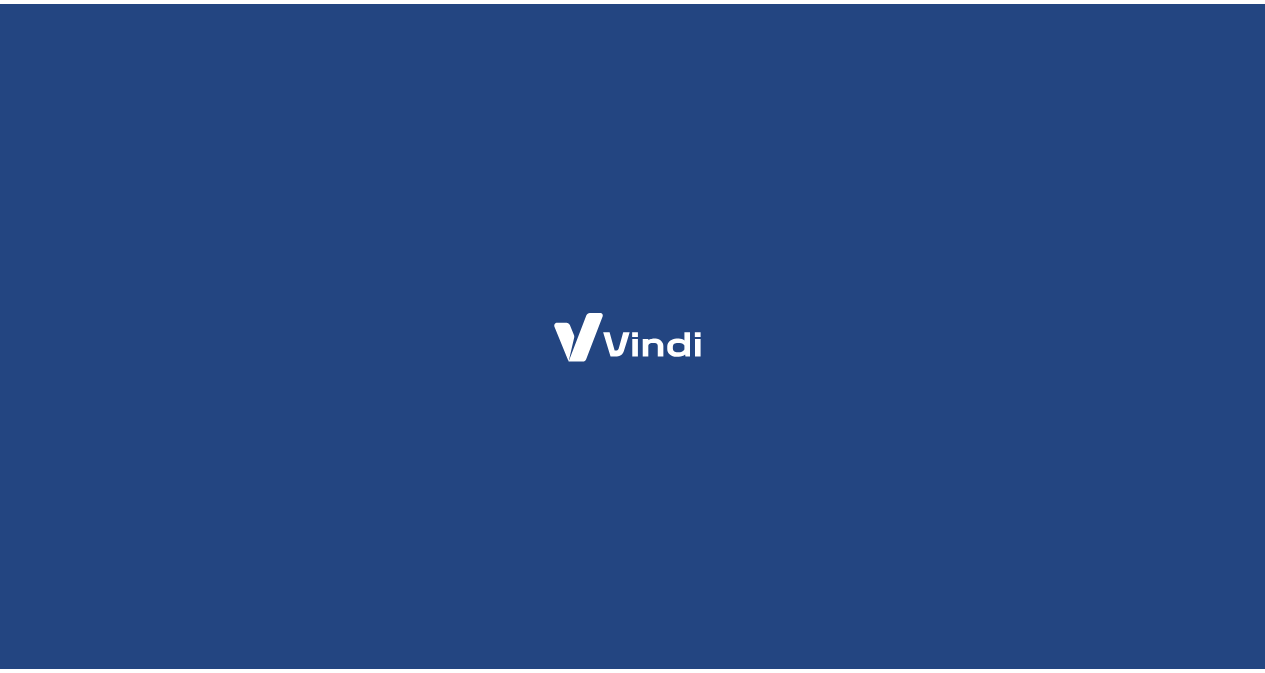 scroll, scrollTop: 0, scrollLeft: 0, axis: both 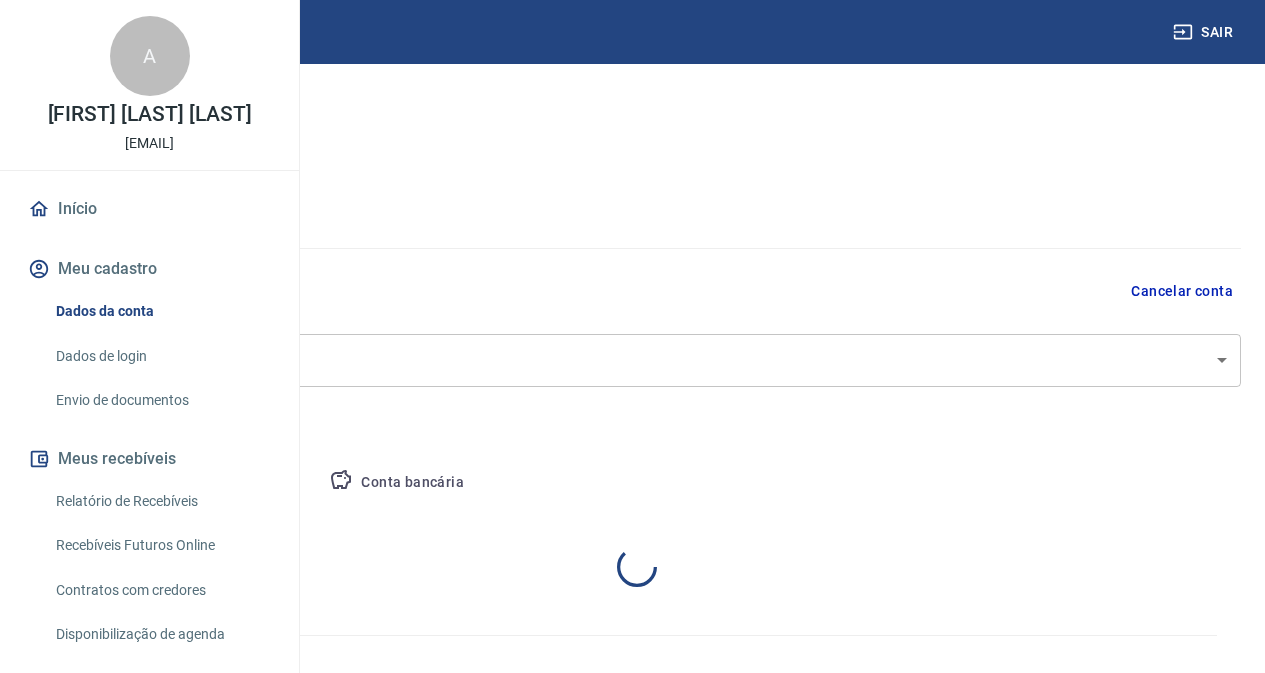 select on "RJ" 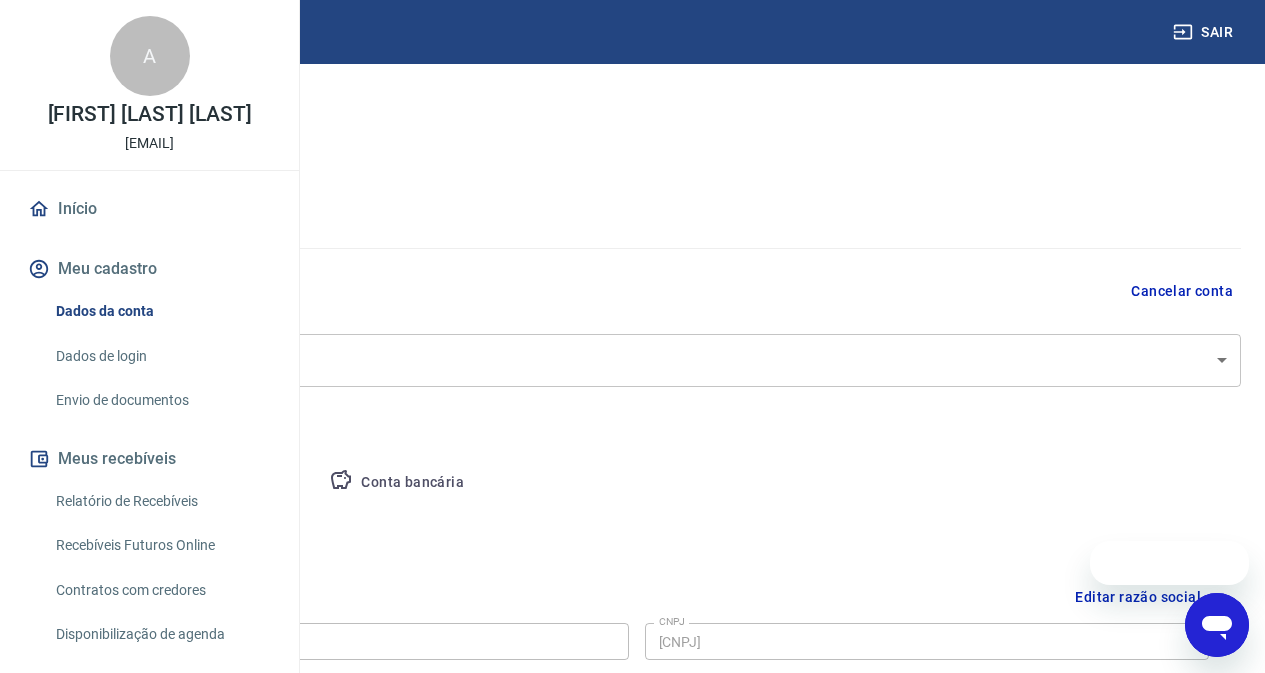 scroll, scrollTop: 0, scrollLeft: 0, axis: both 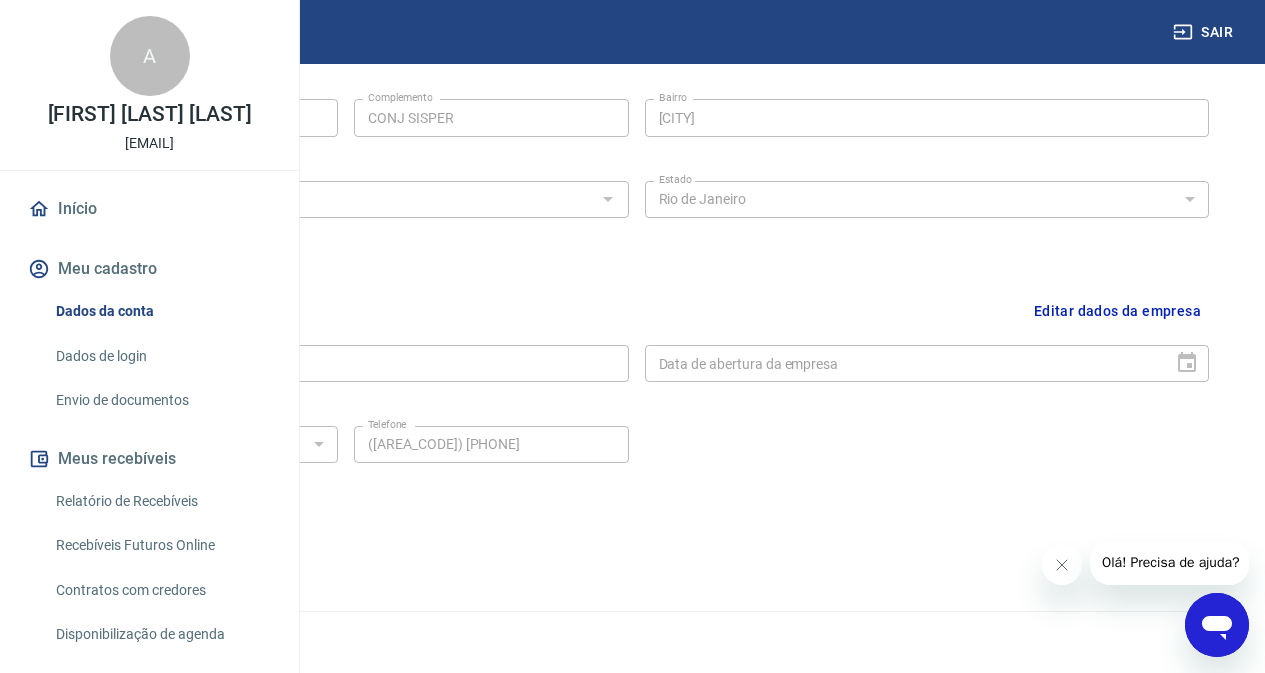 click on "Editar dados da empresa" at bounding box center [1117, 311] 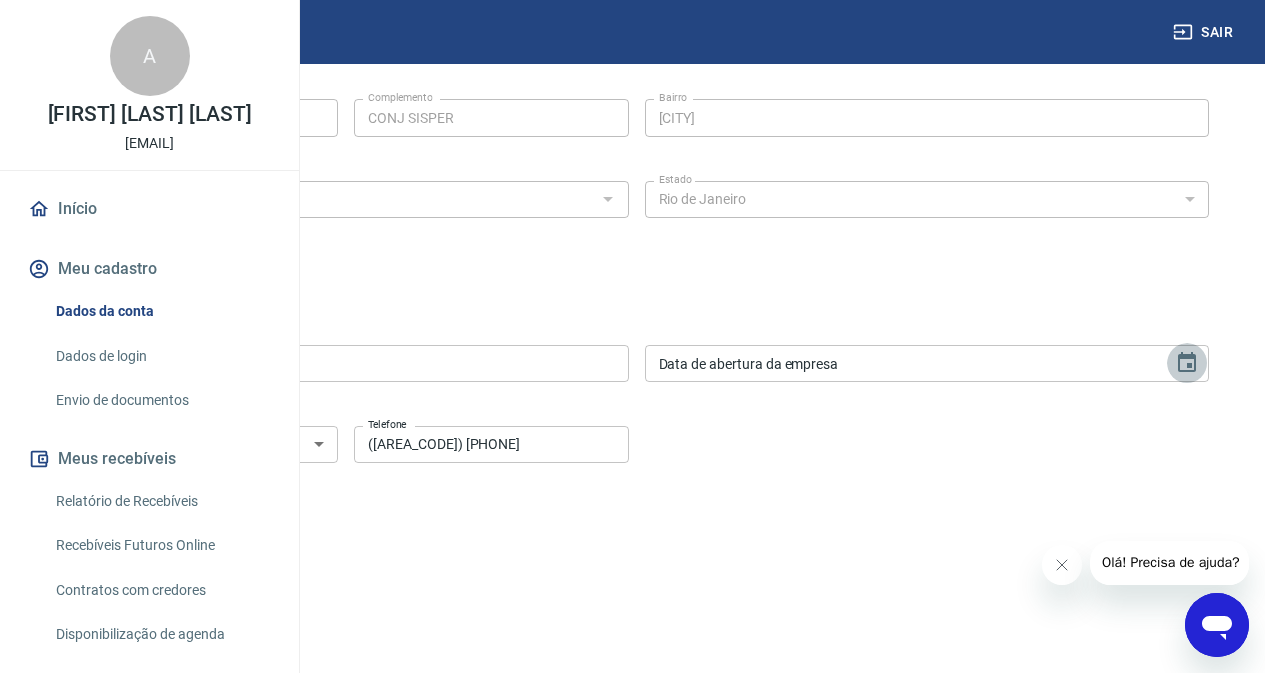 click 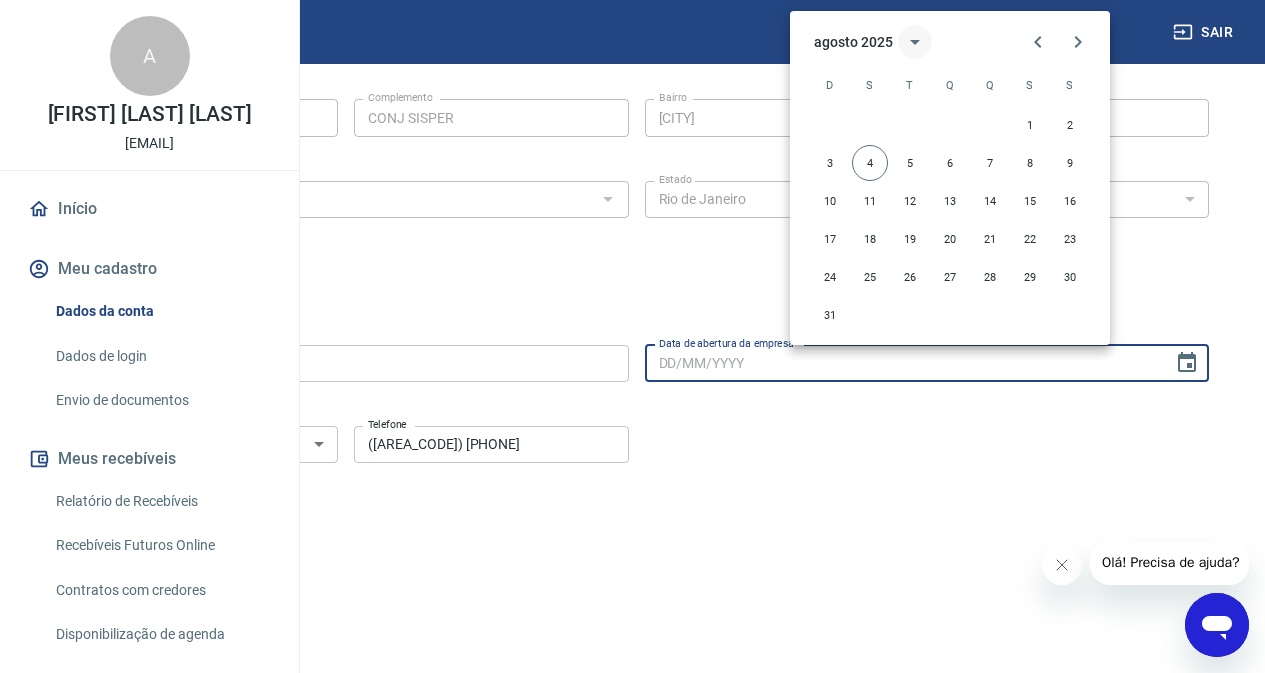 click 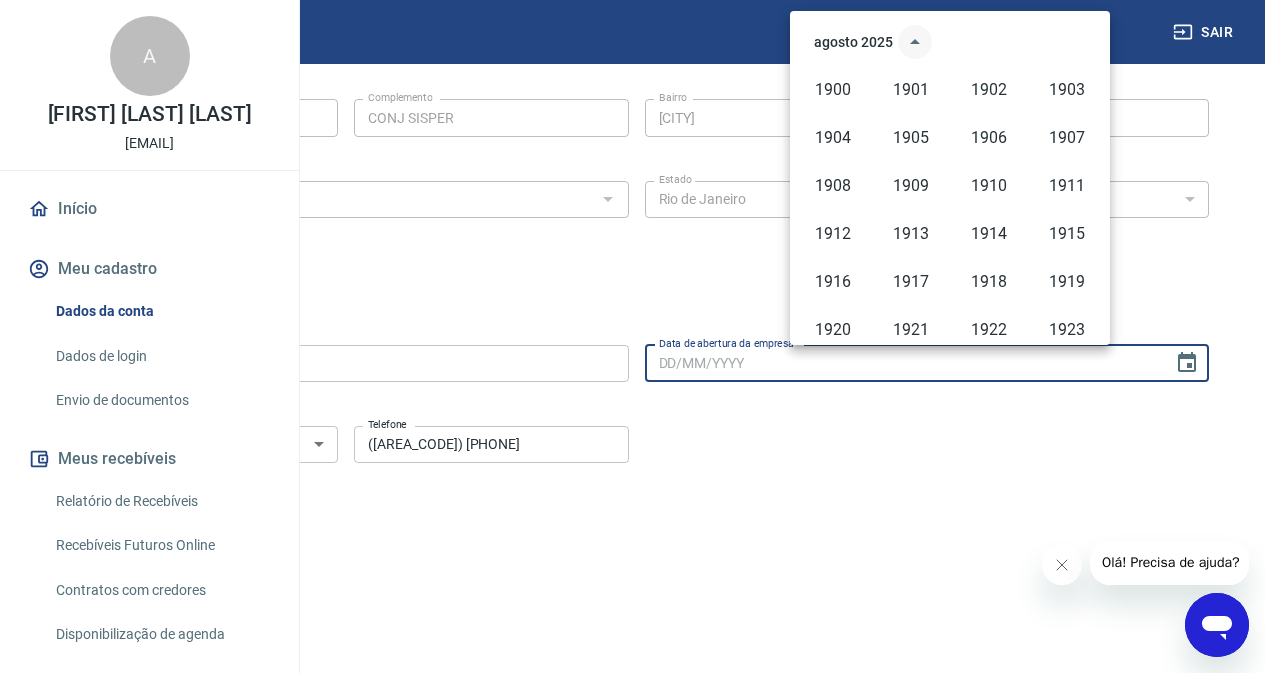 scroll, scrollTop: 1372, scrollLeft: 0, axis: vertical 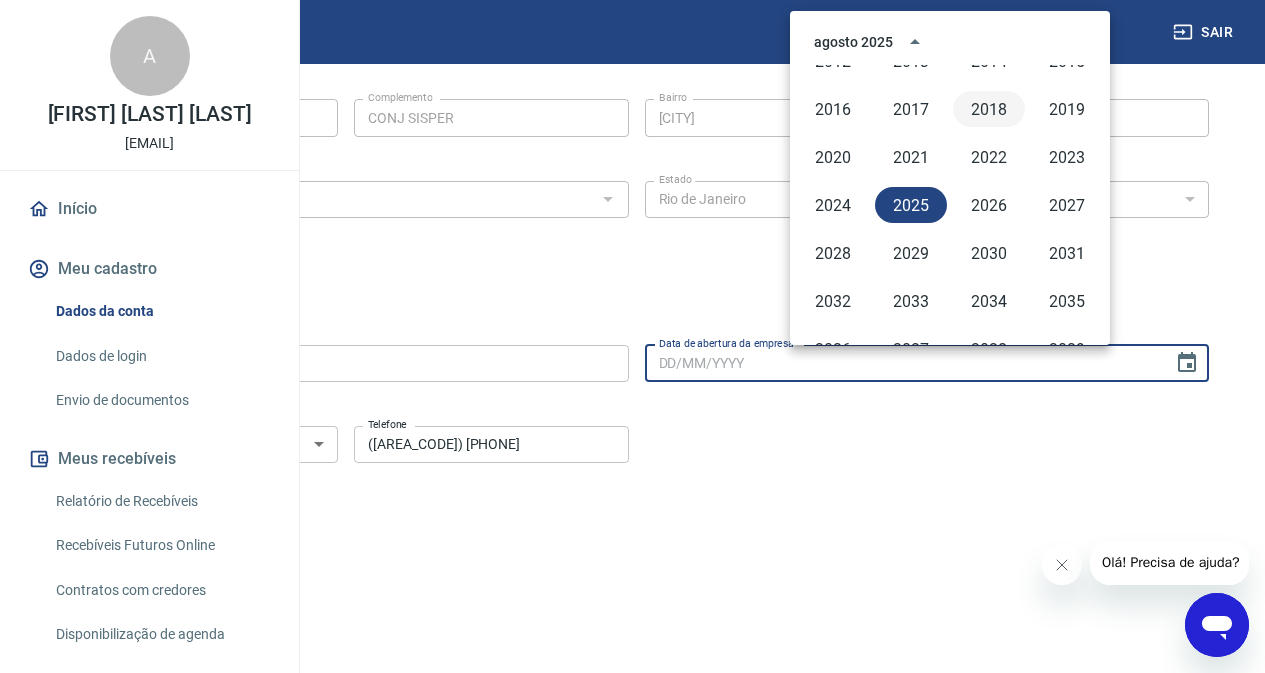 click on "2018" at bounding box center [989, 109] 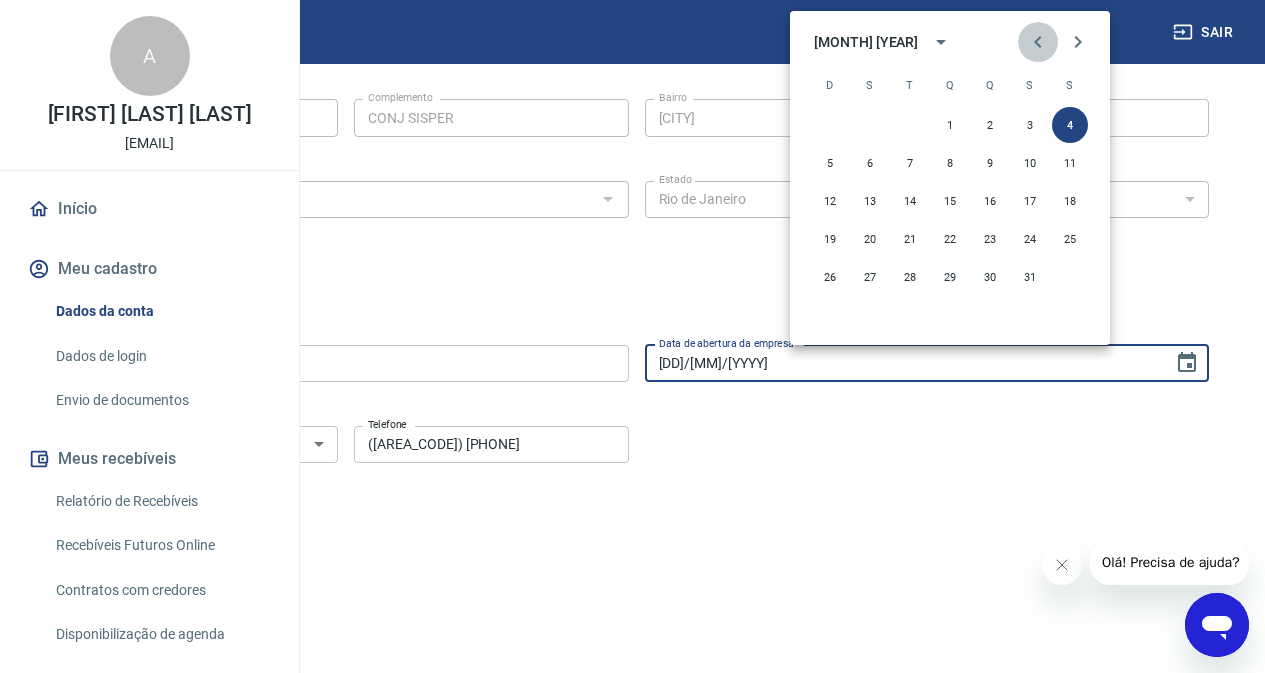 click 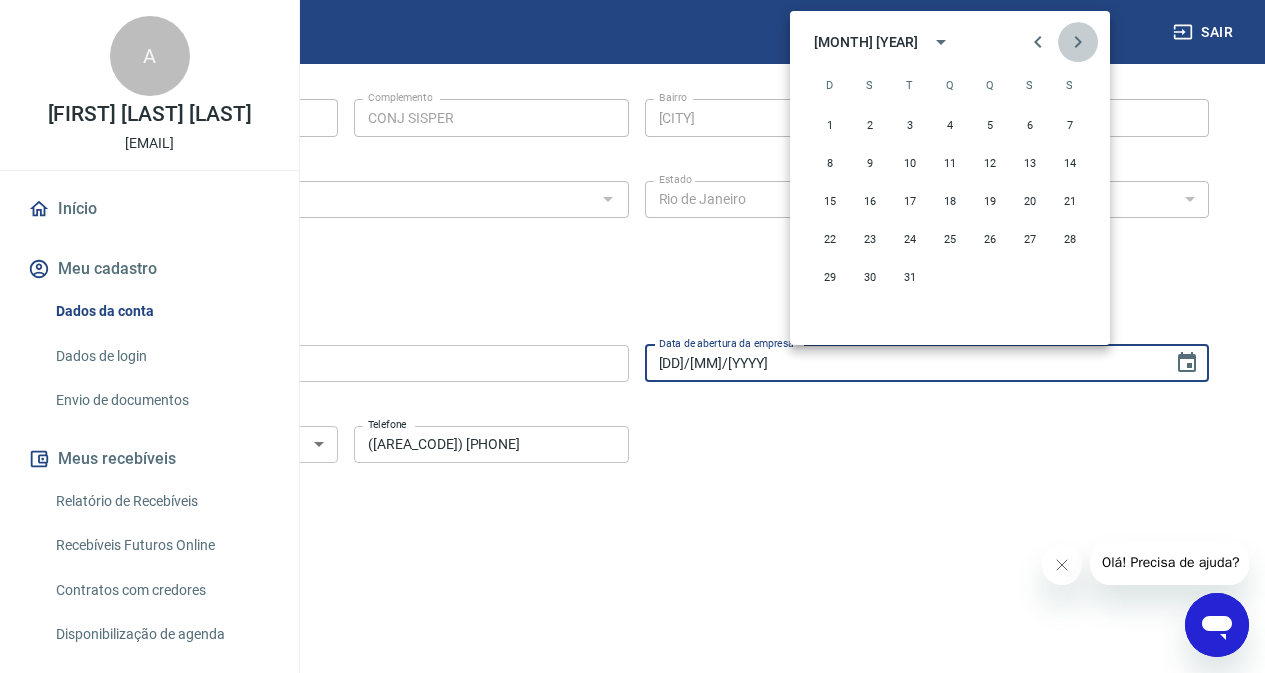 click 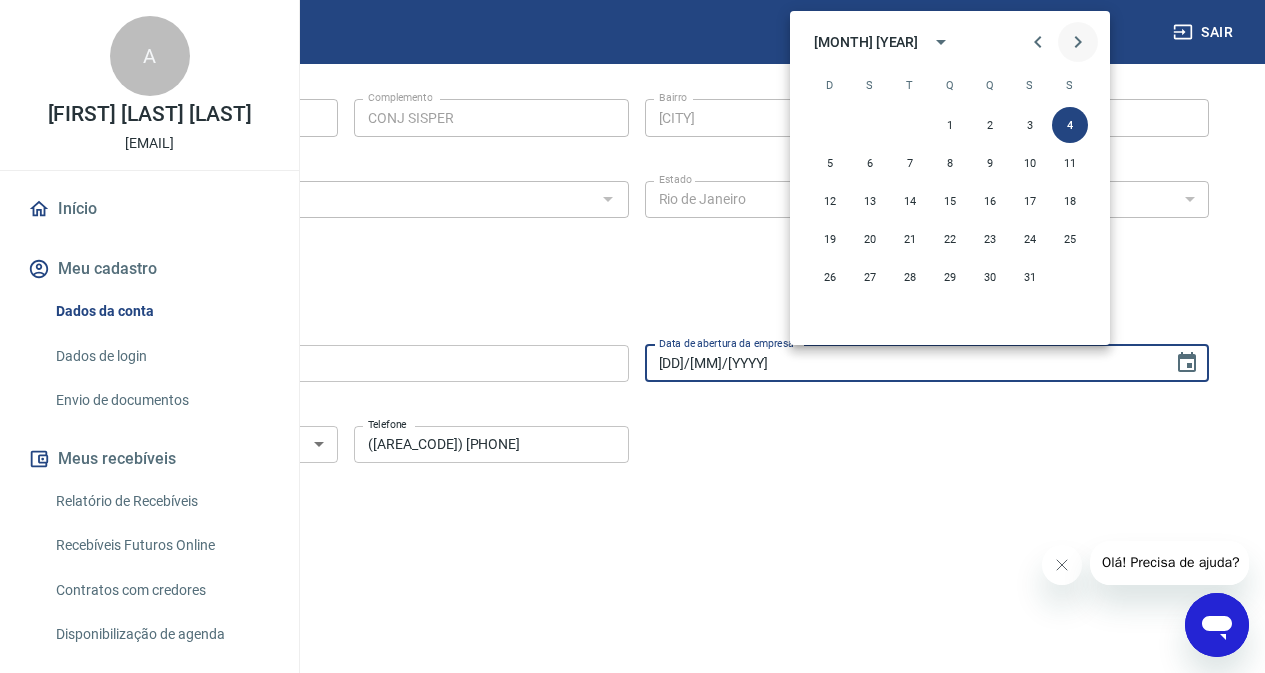 click 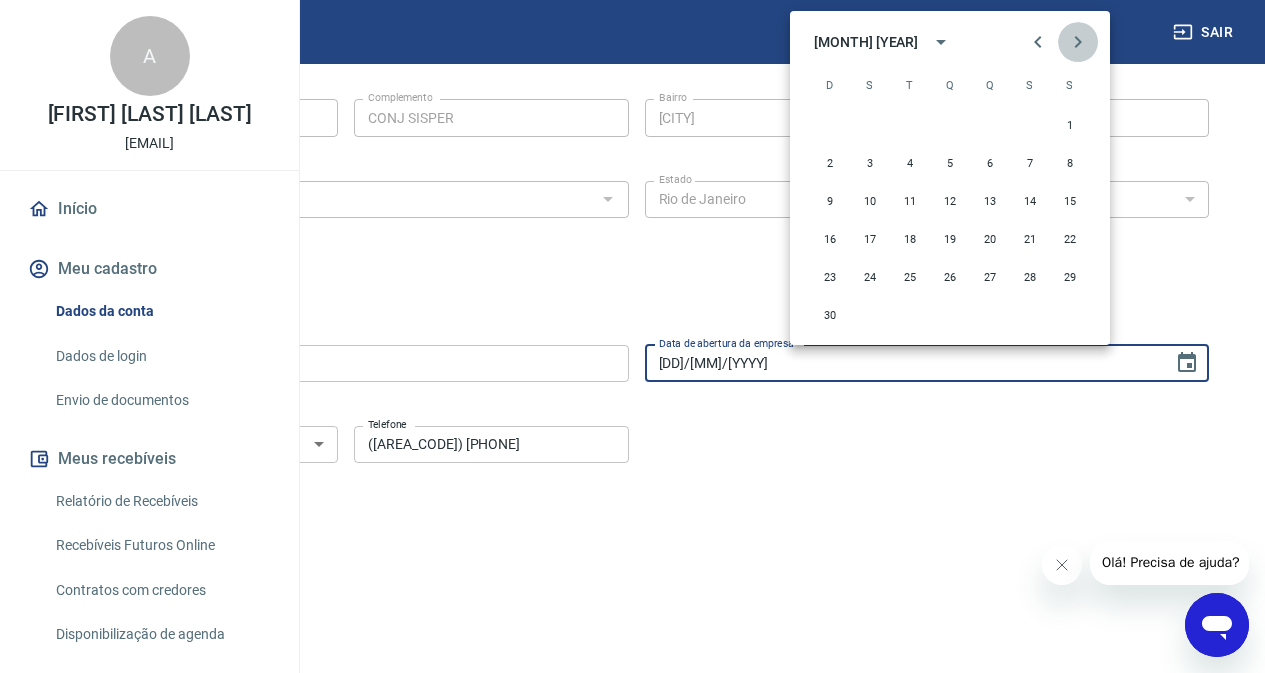 click 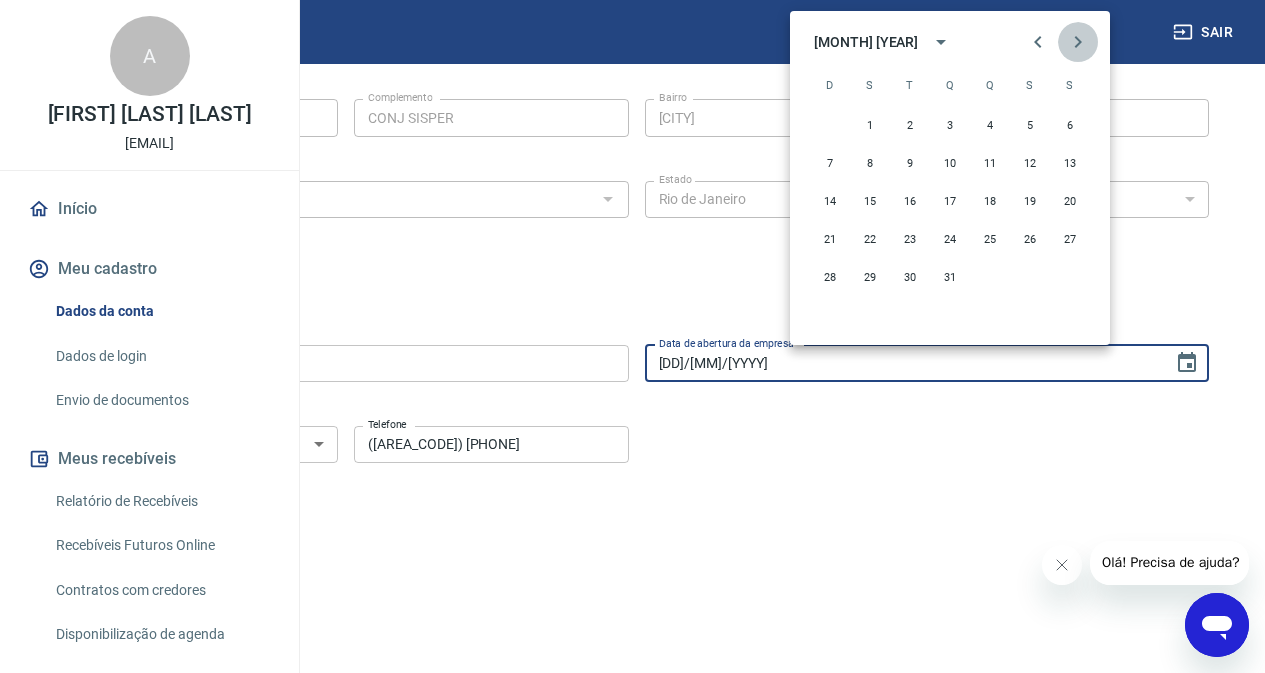 click 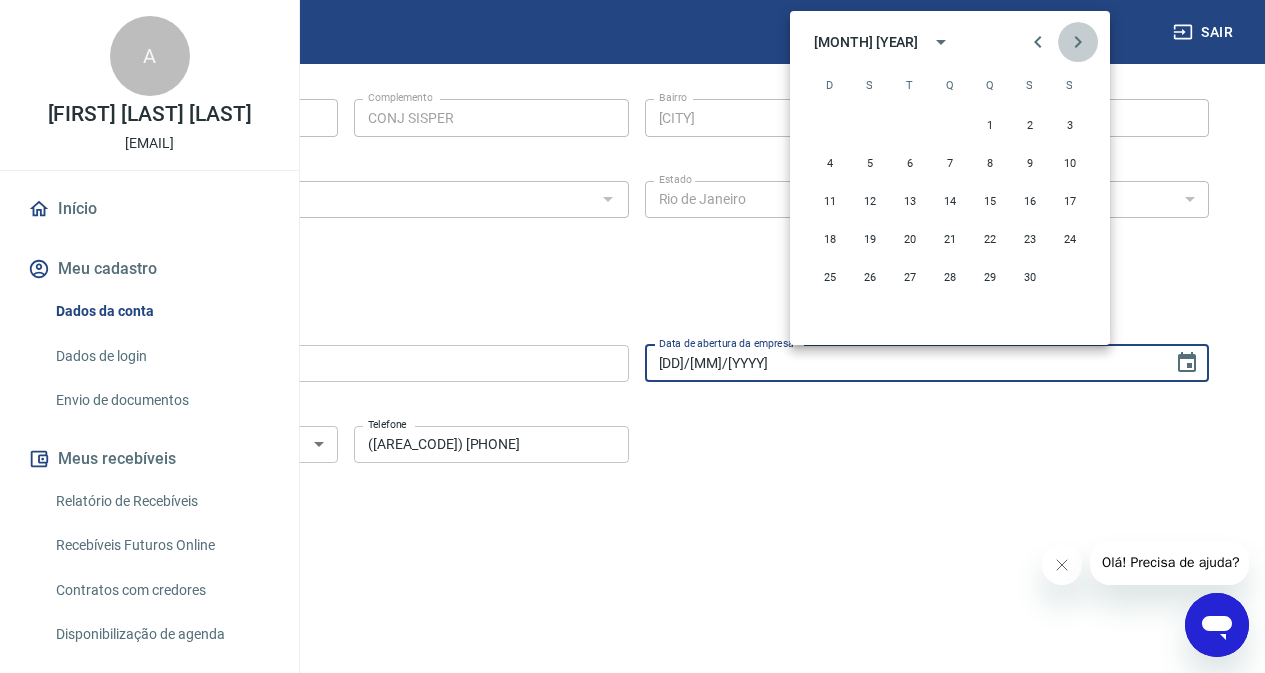 click 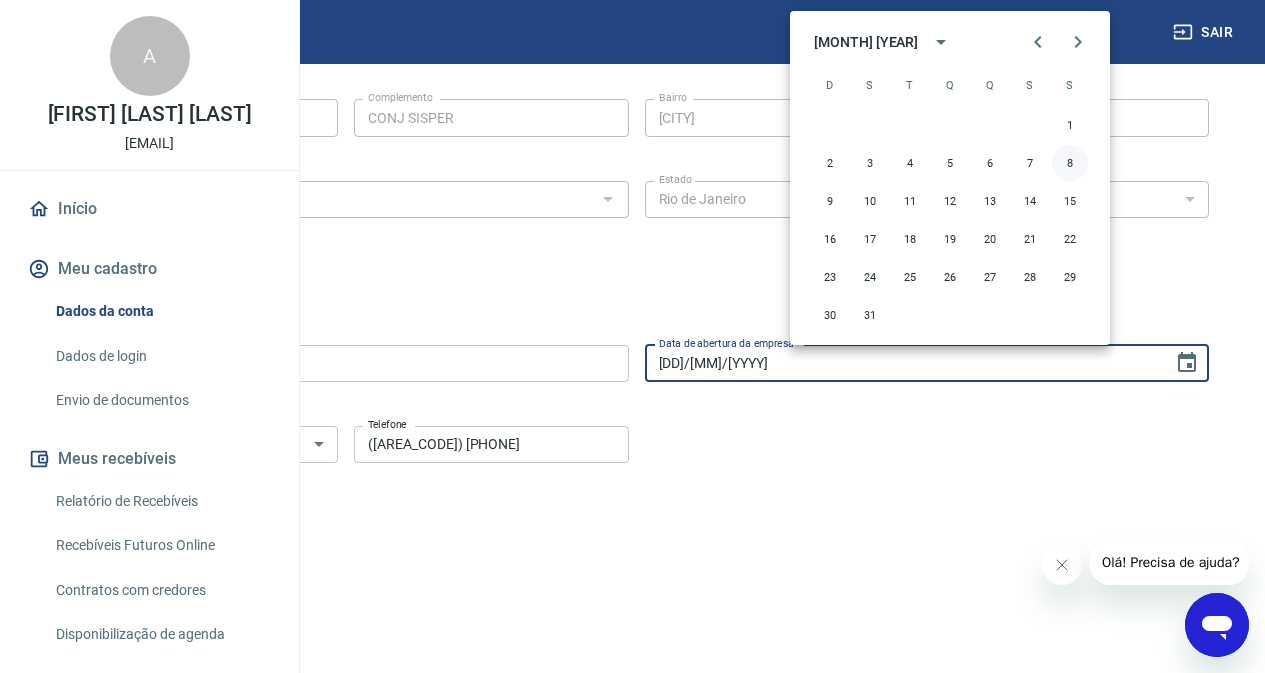 click on "8" at bounding box center (1070, 163) 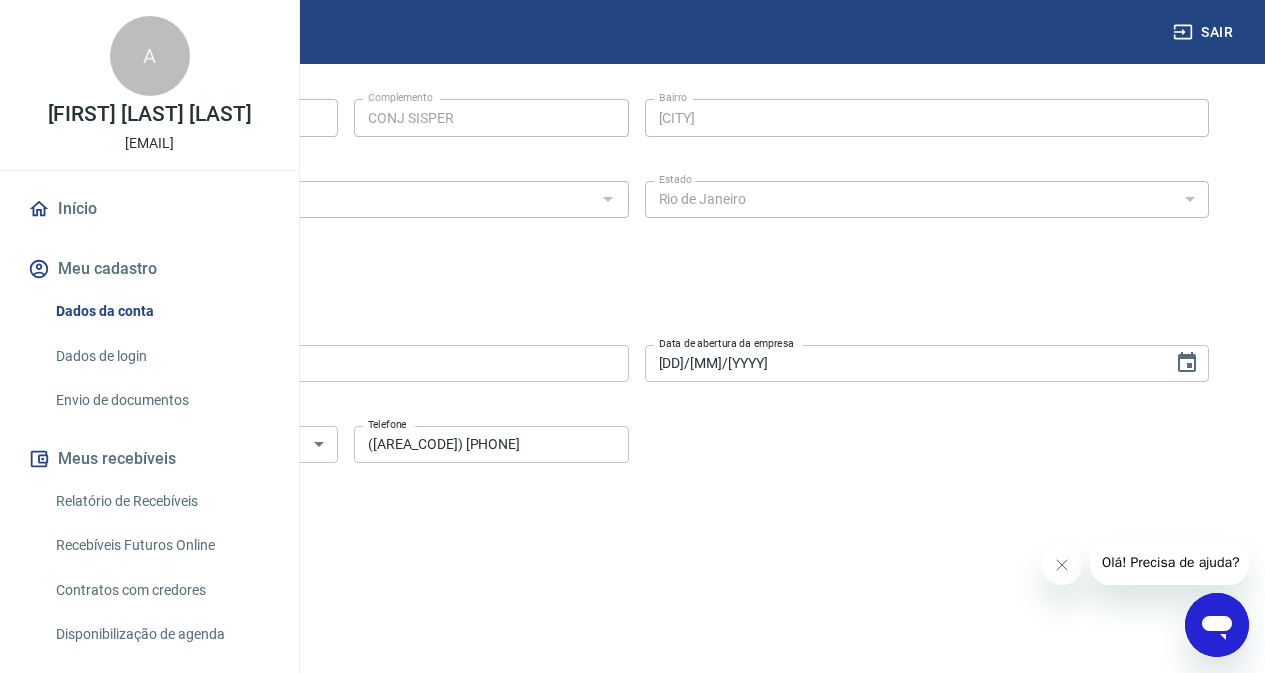 click on "Salvar" at bounding box center [102, 550] 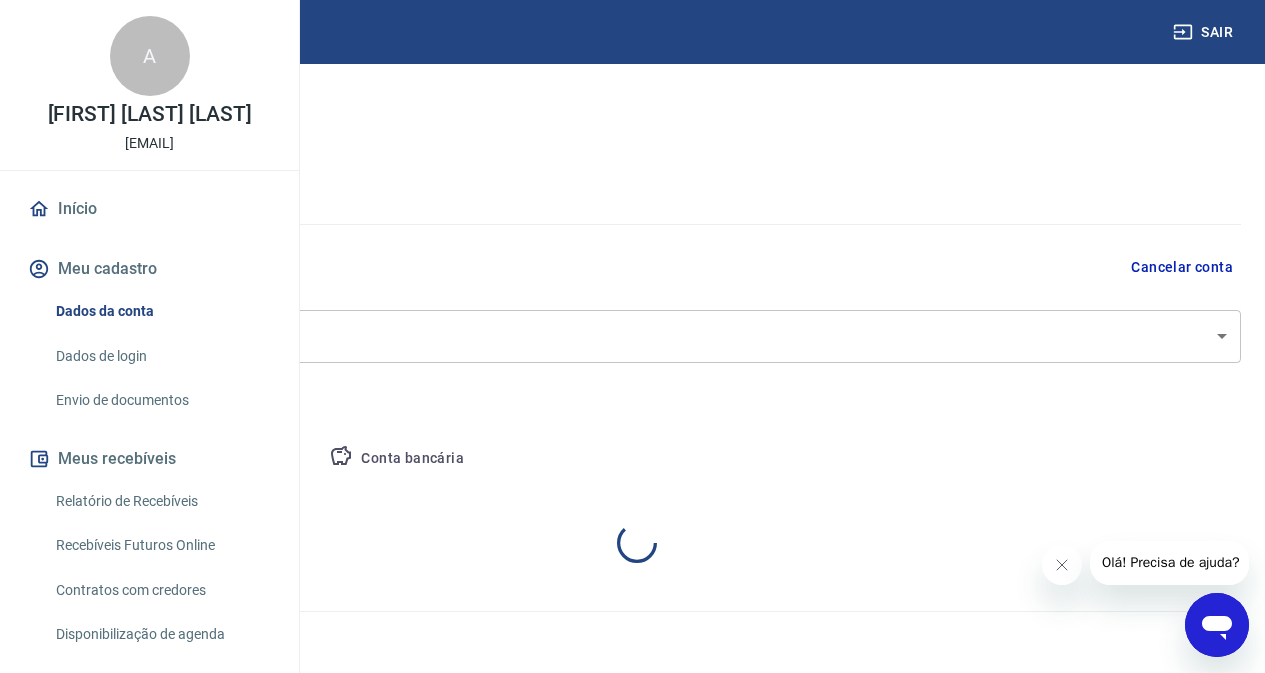 select on "RJ" 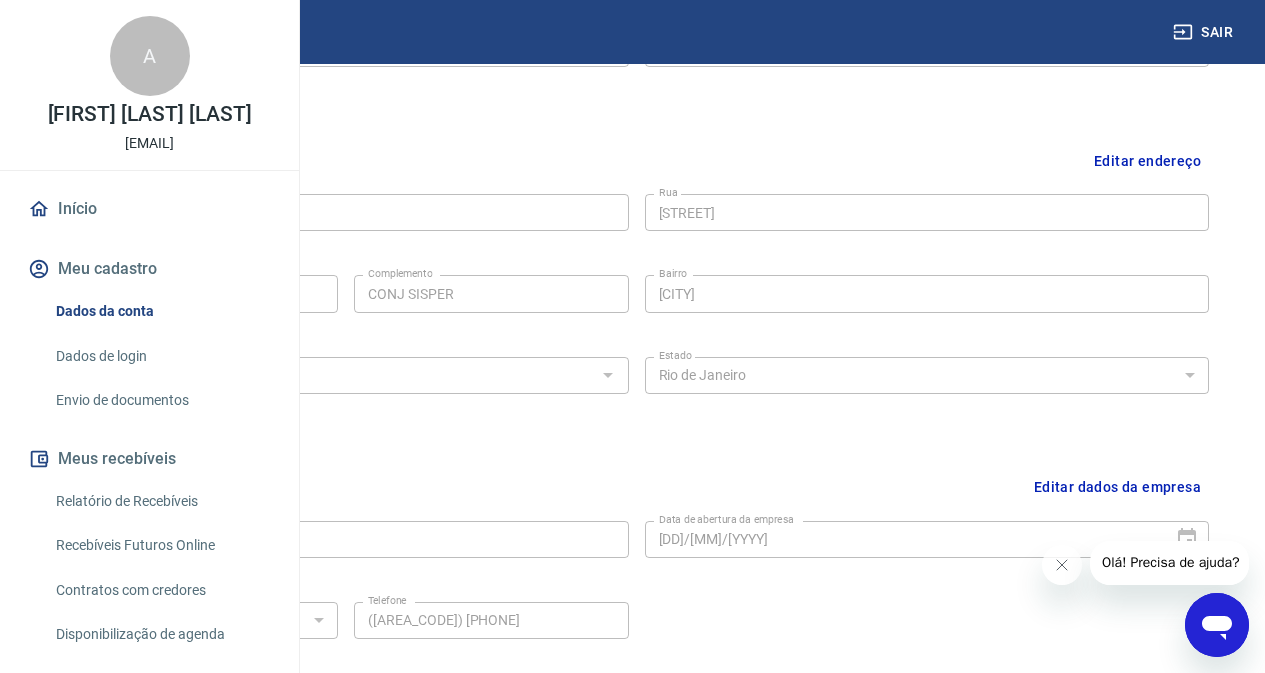 scroll, scrollTop: 693, scrollLeft: 0, axis: vertical 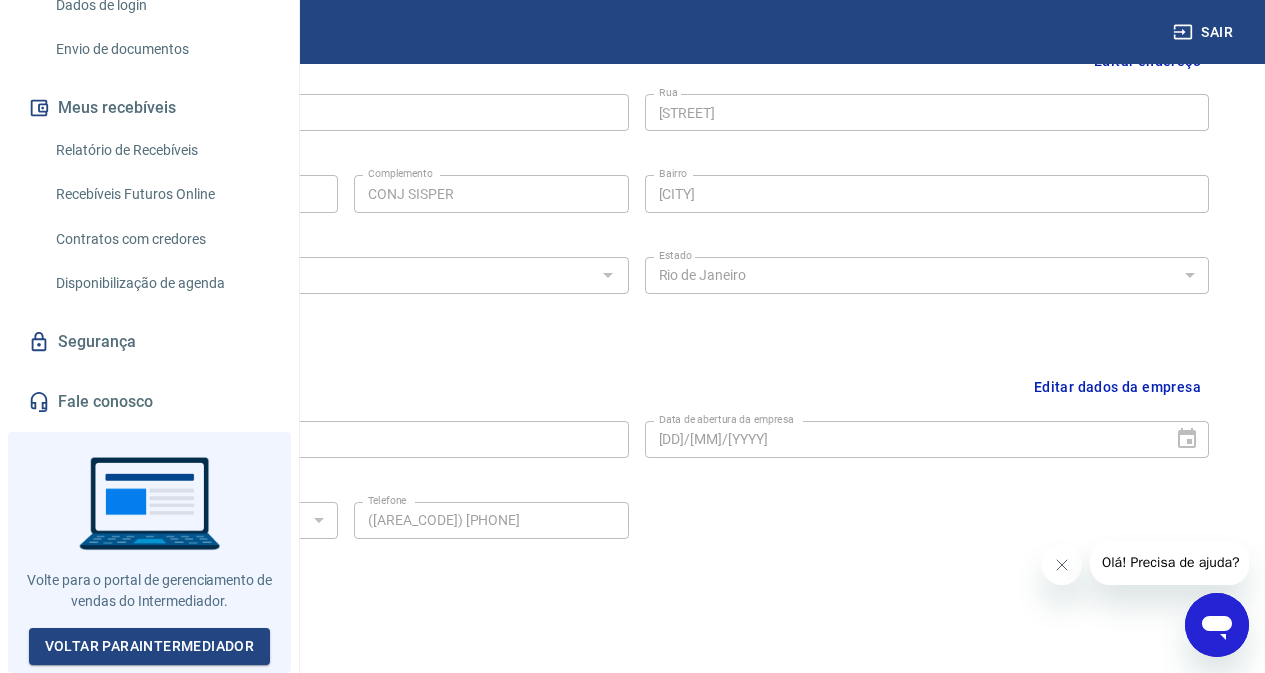 click on "Fale conosco" at bounding box center [149, 402] 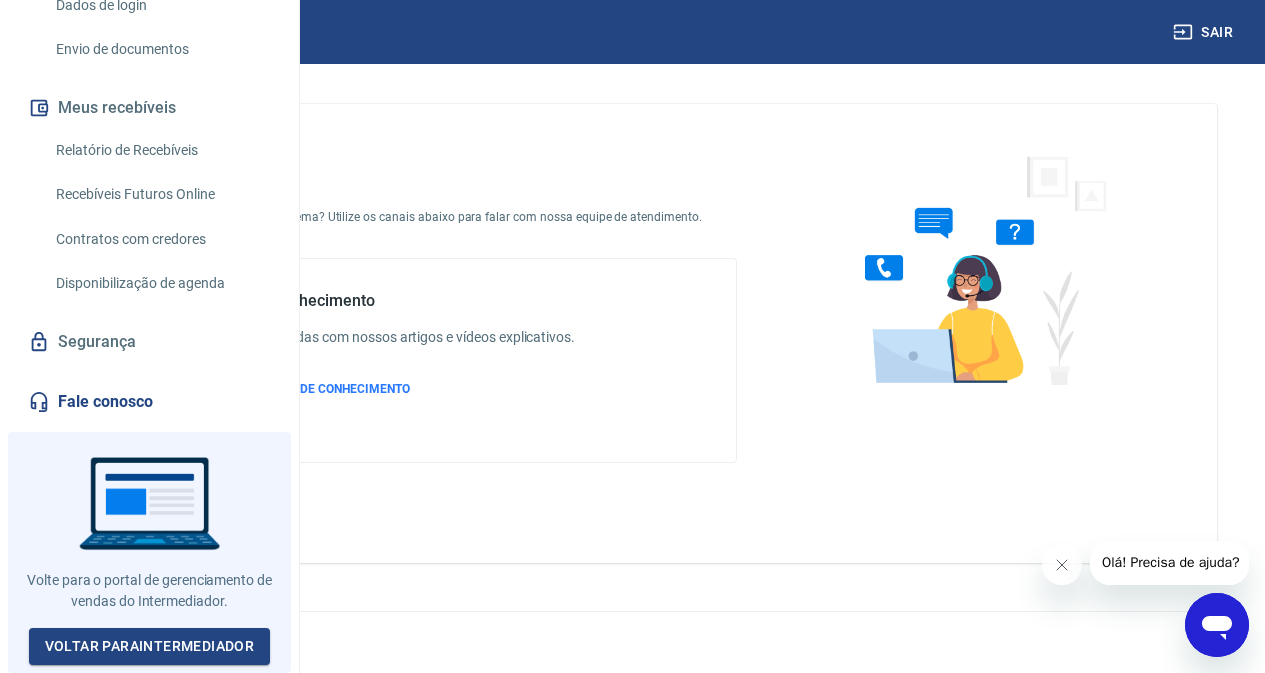 scroll, scrollTop: 0, scrollLeft: 0, axis: both 